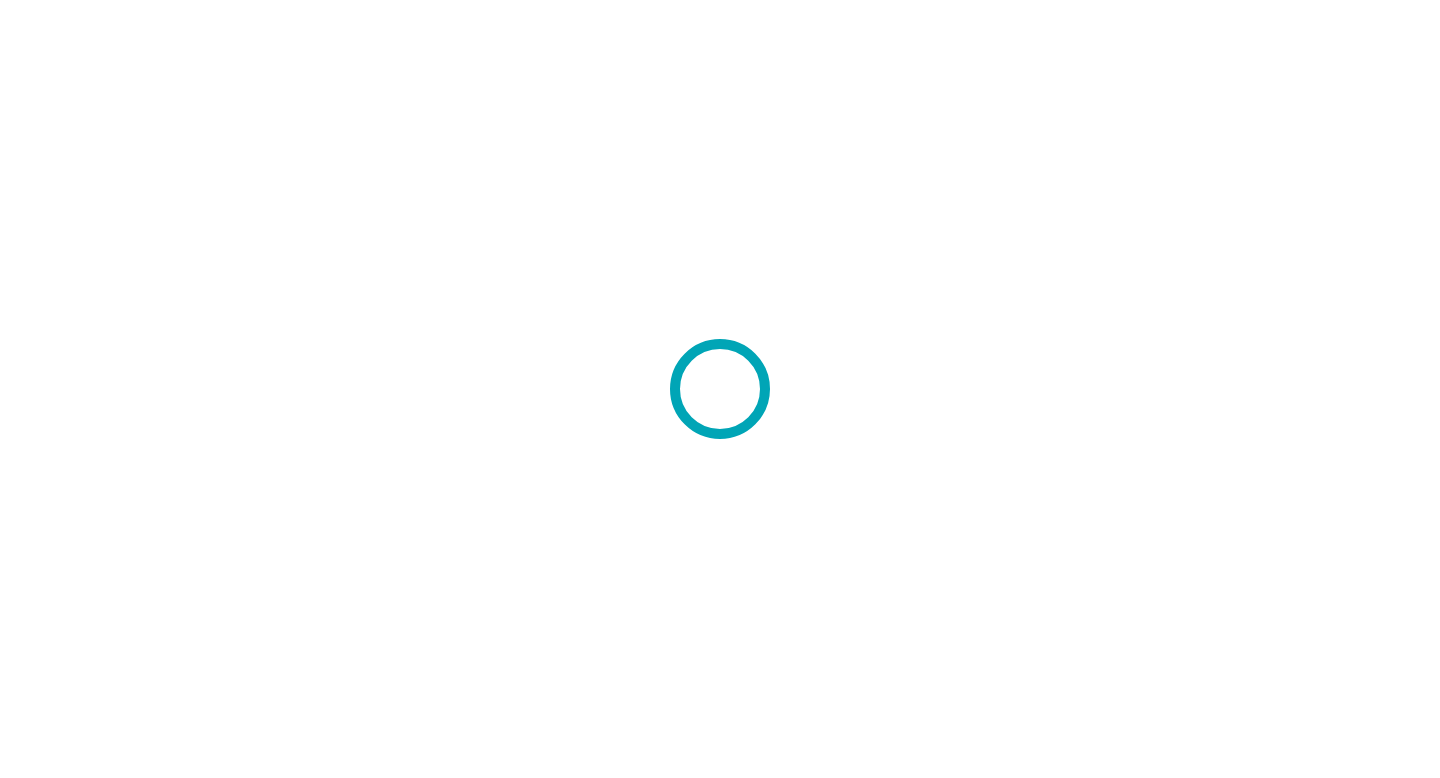 scroll, scrollTop: 0, scrollLeft: 0, axis: both 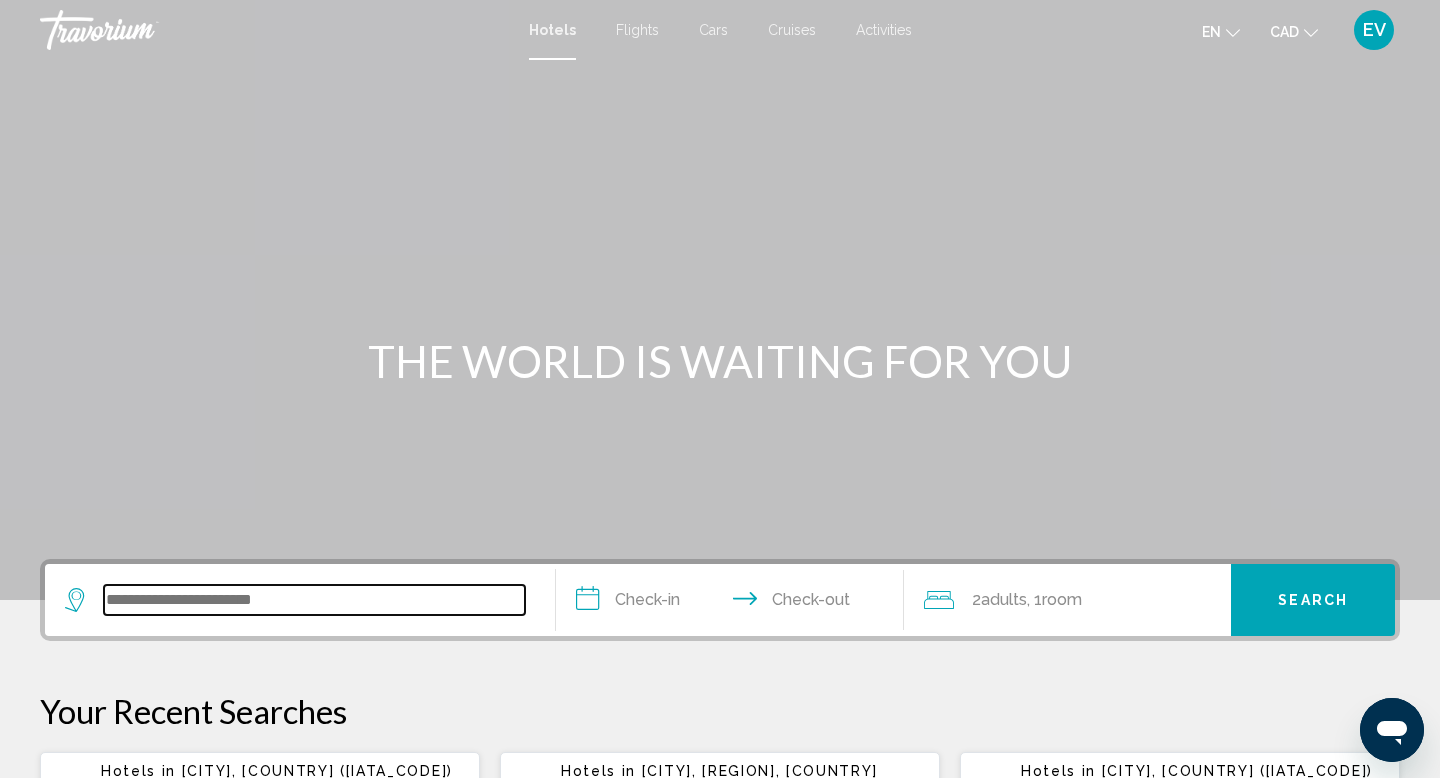 click at bounding box center [314, 600] 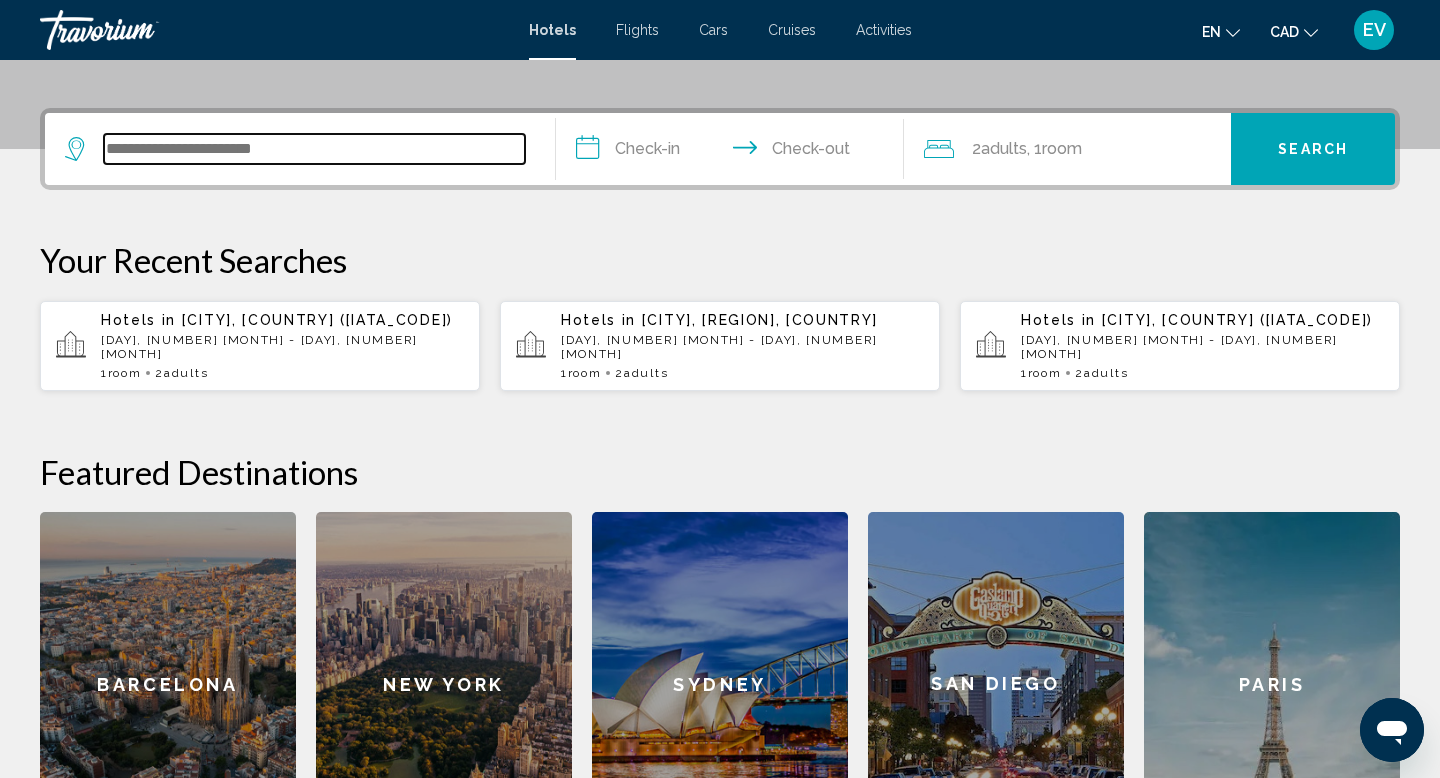 scroll, scrollTop: 494, scrollLeft: 0, axis: vertical 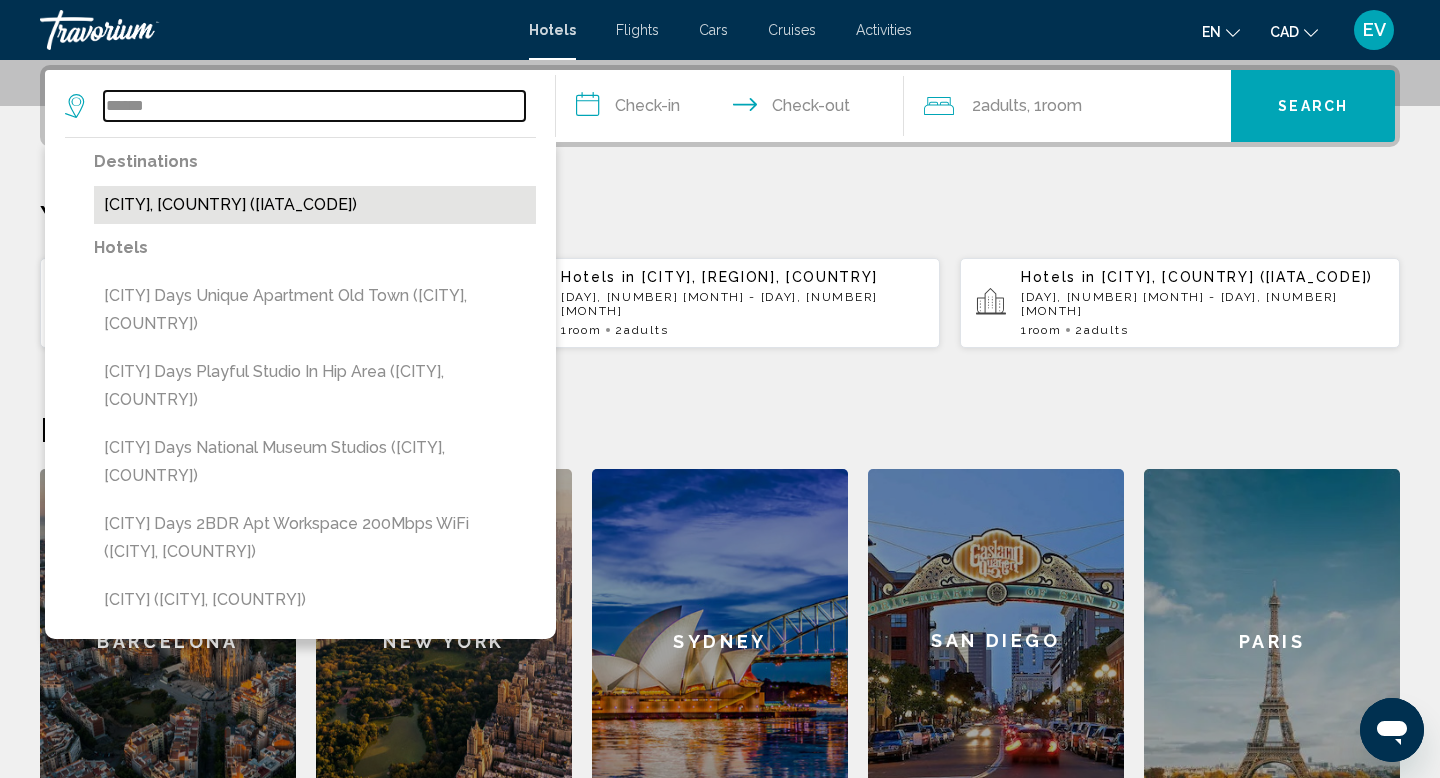 type on "******" 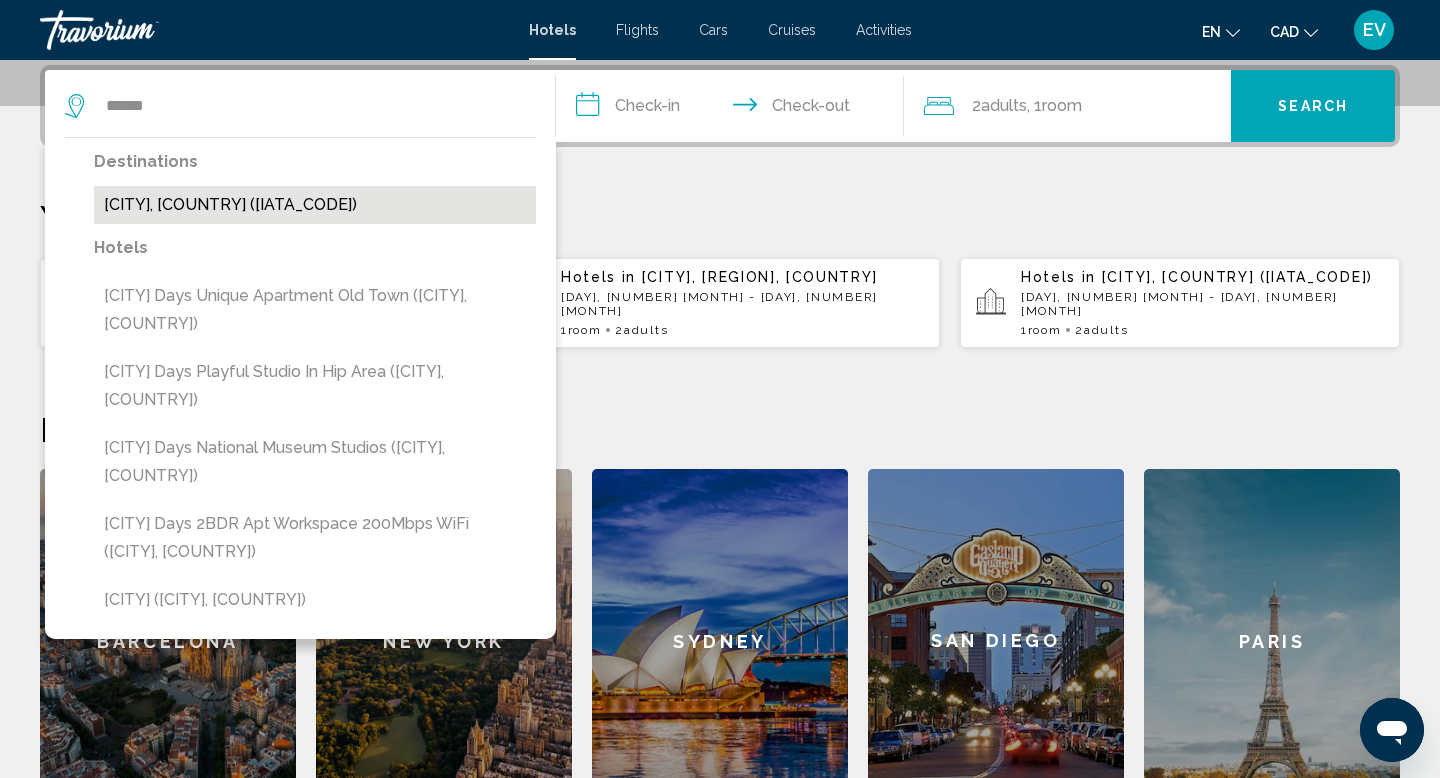 click on "[CITY], [COUNTRY] ([IATA_CODE])" at bounding box center (315, 205) 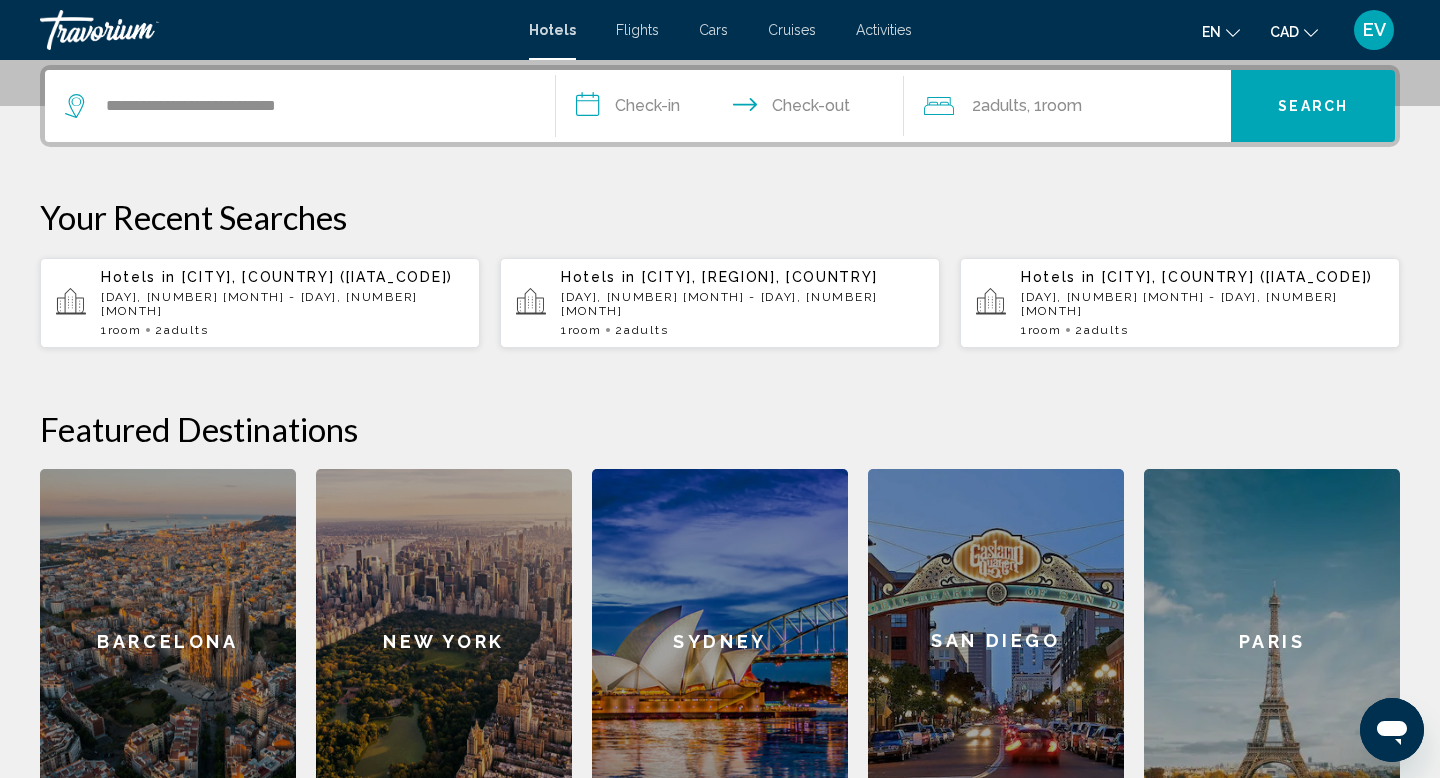 click on "**********" at bounding box center [734, 109] 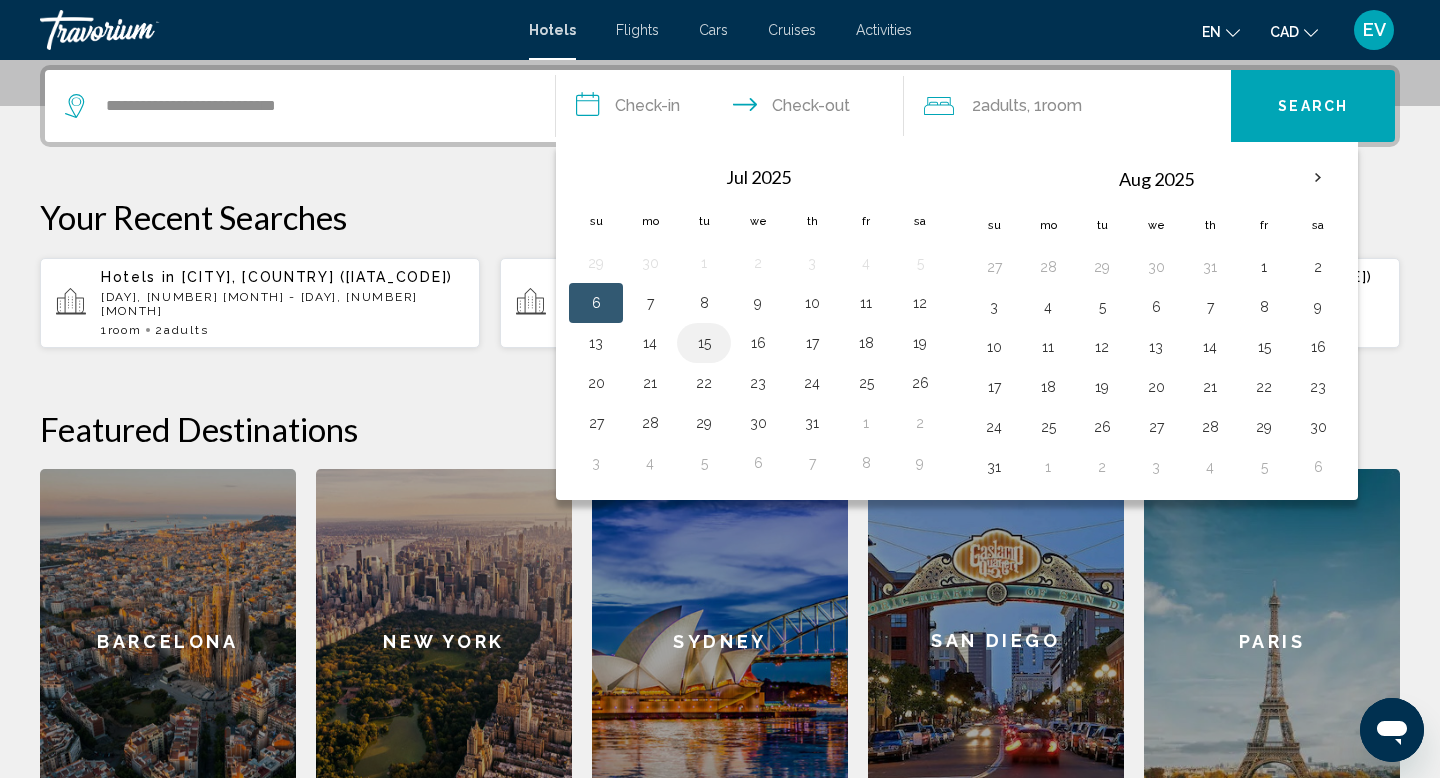 click on "15" at bounding box center (704, 343) 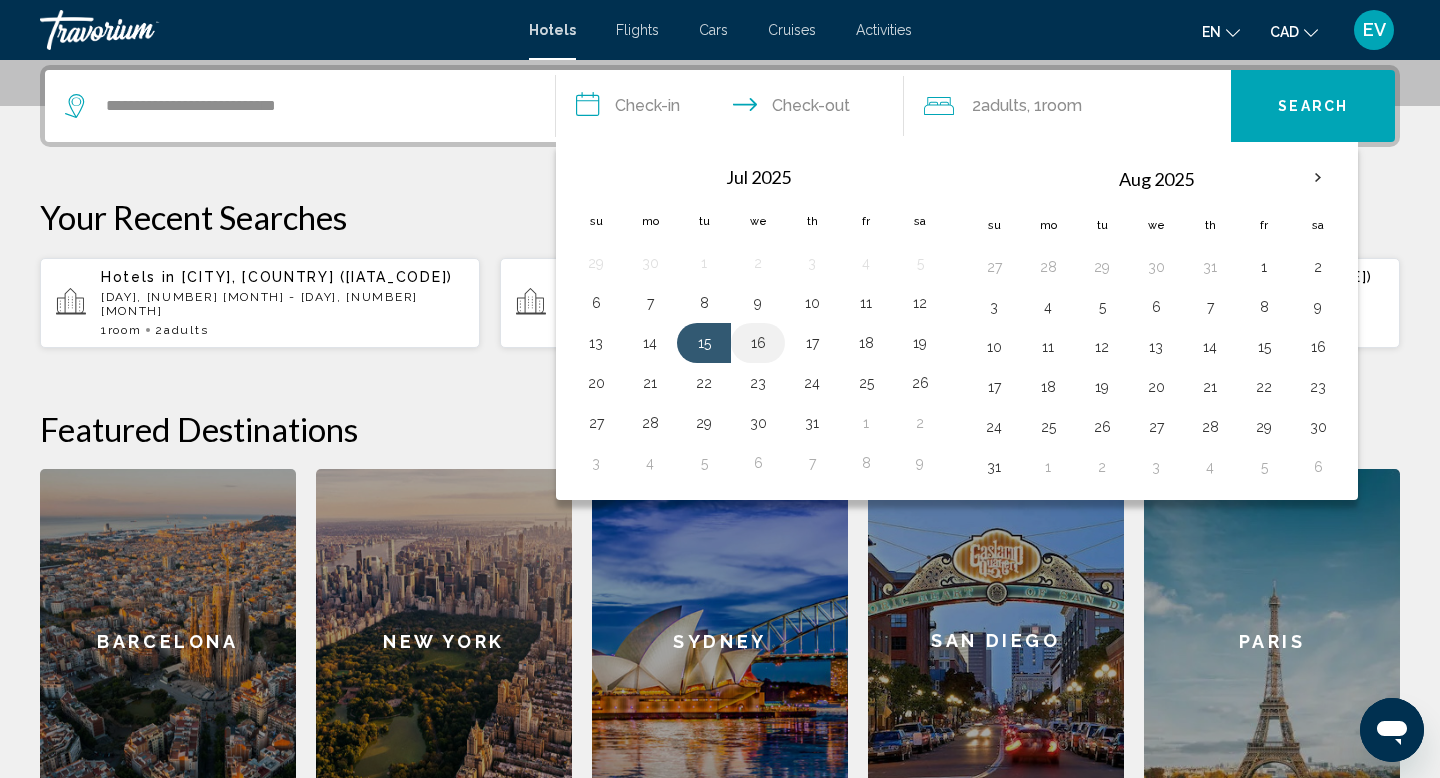 click on "16" at bounding box center [758, 343] 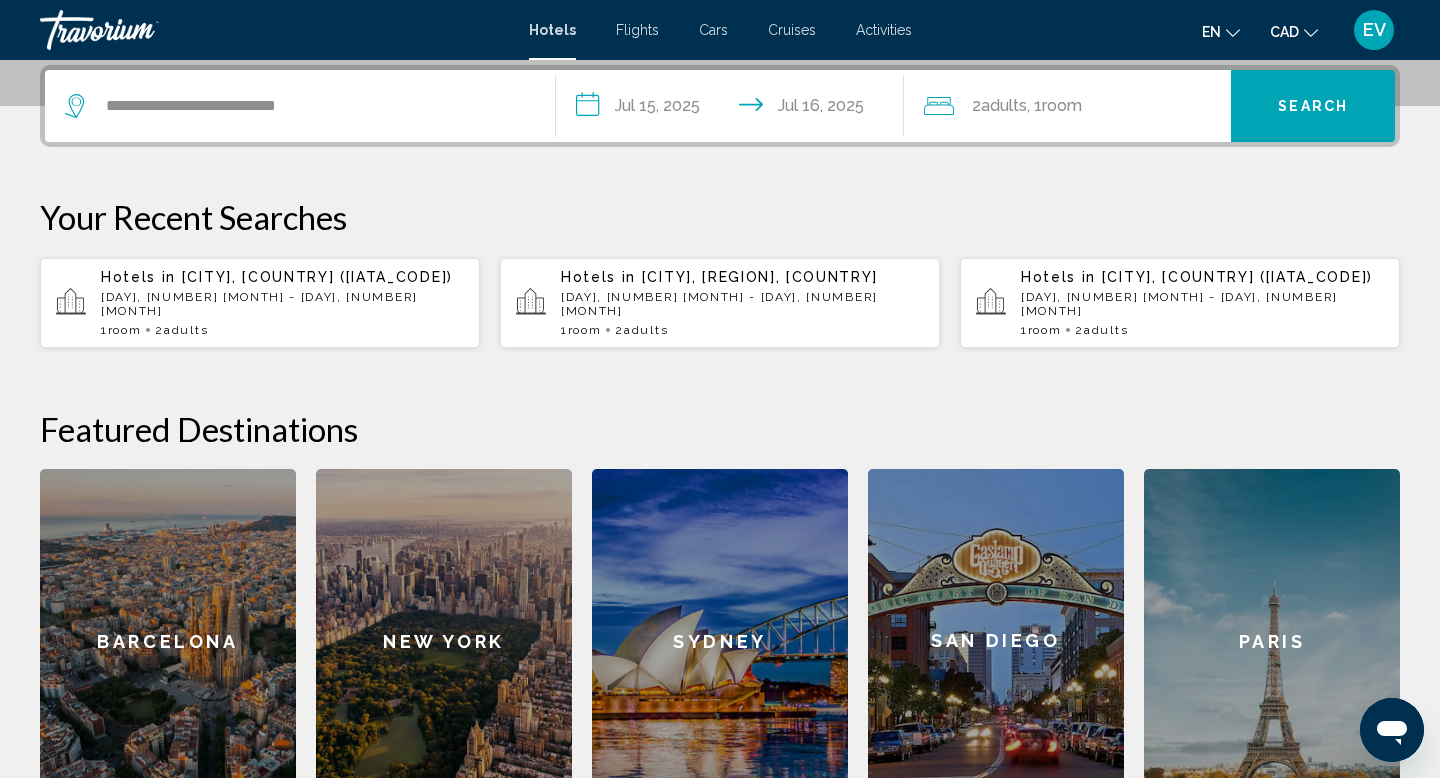 click on "**********" at bounding box center (734, 109) 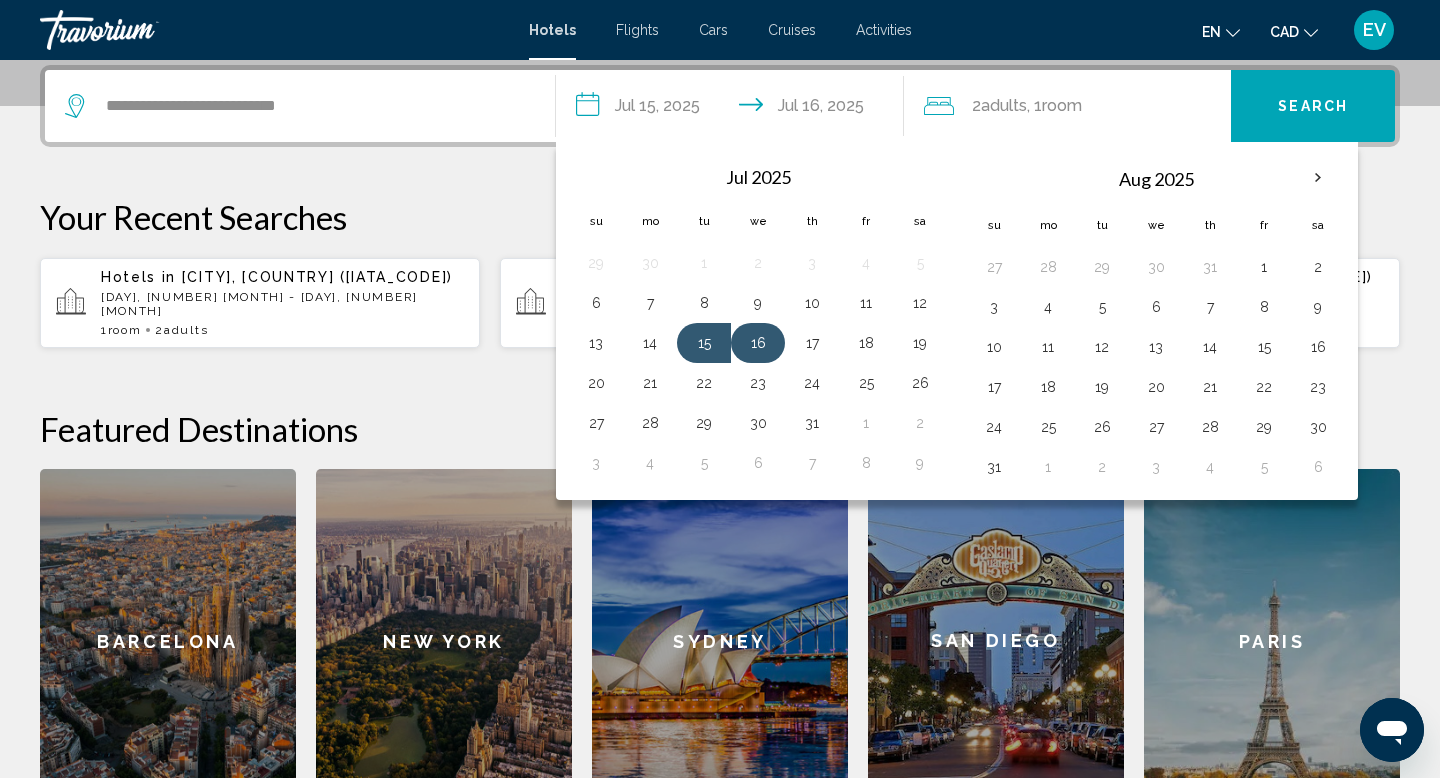 click on "16" at bounding box center (758, 343) 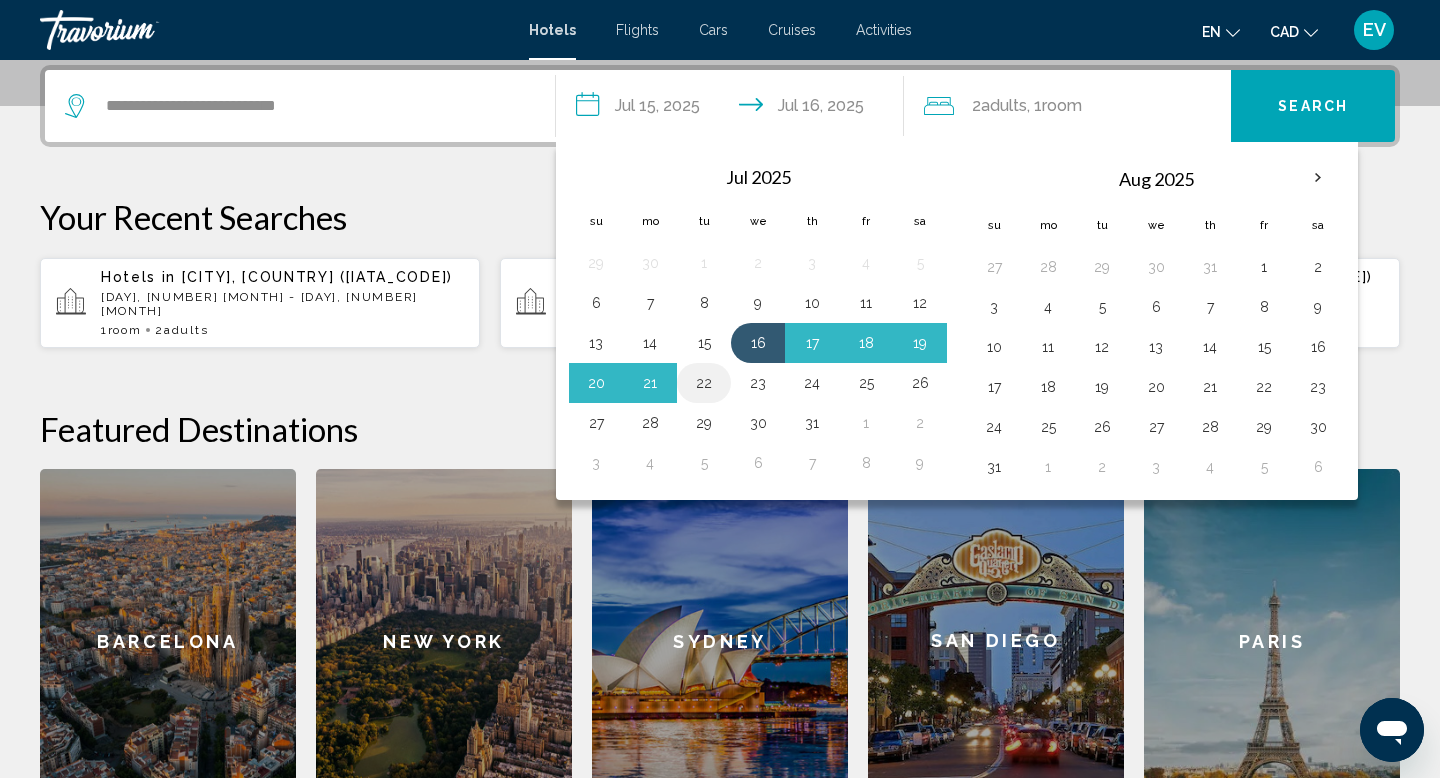 click on "22" at bounding box center (704, 383) 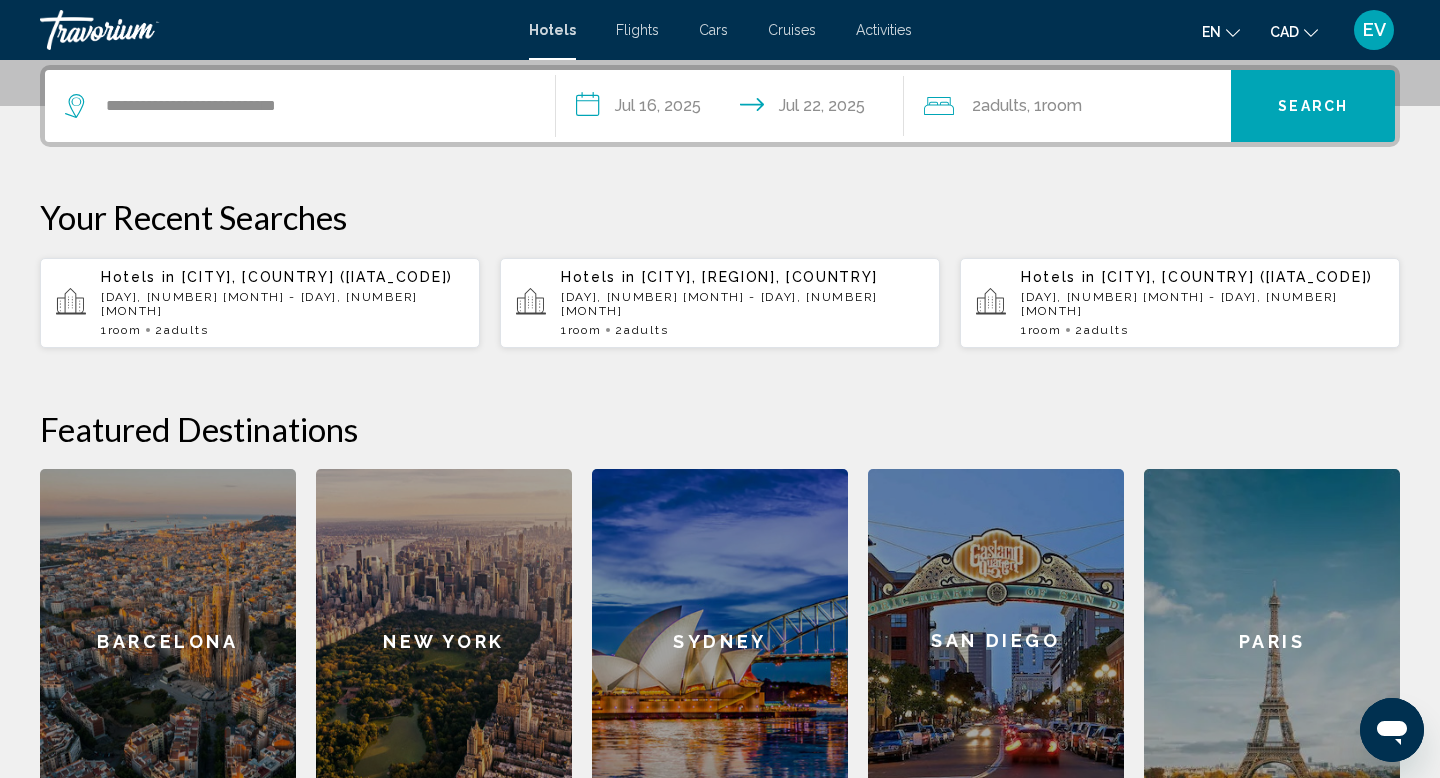 click on "Search" at bounding box center [1313, 106] 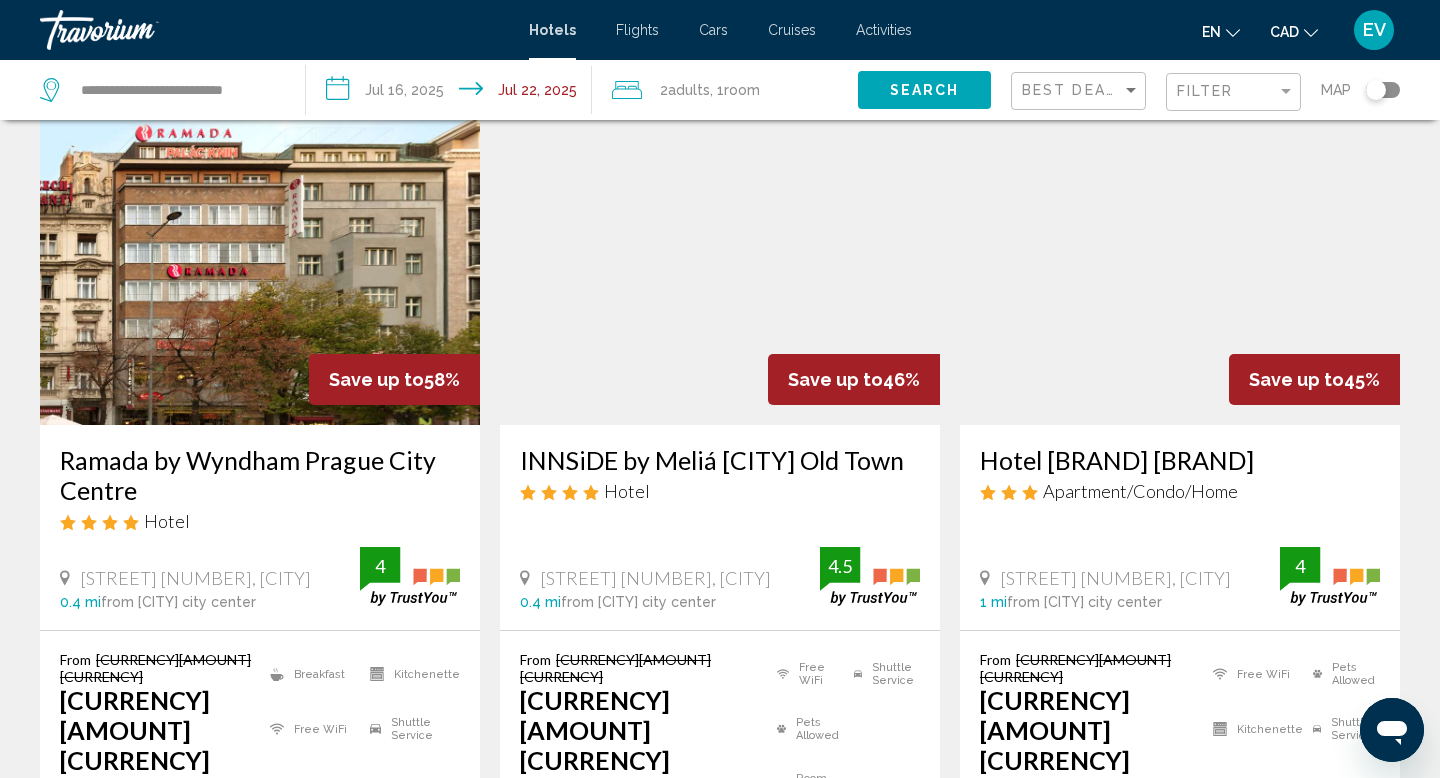 scroll, scrollTop: 114, scrollLeft: 0, axis: vertical 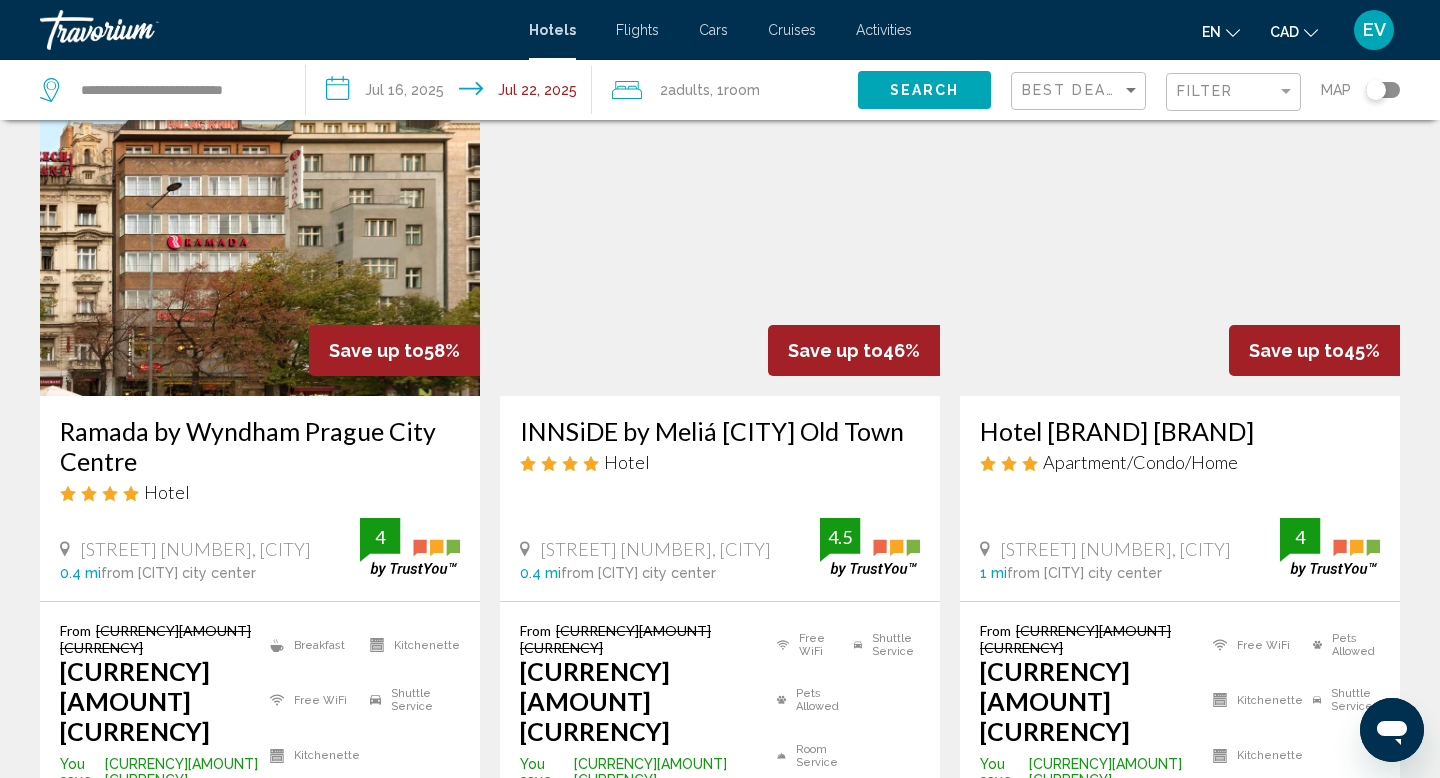 drag, startPoint x: 503, startPoint y: 396, endPoint x: 910, endPoint y: 432, distance: 408.58905 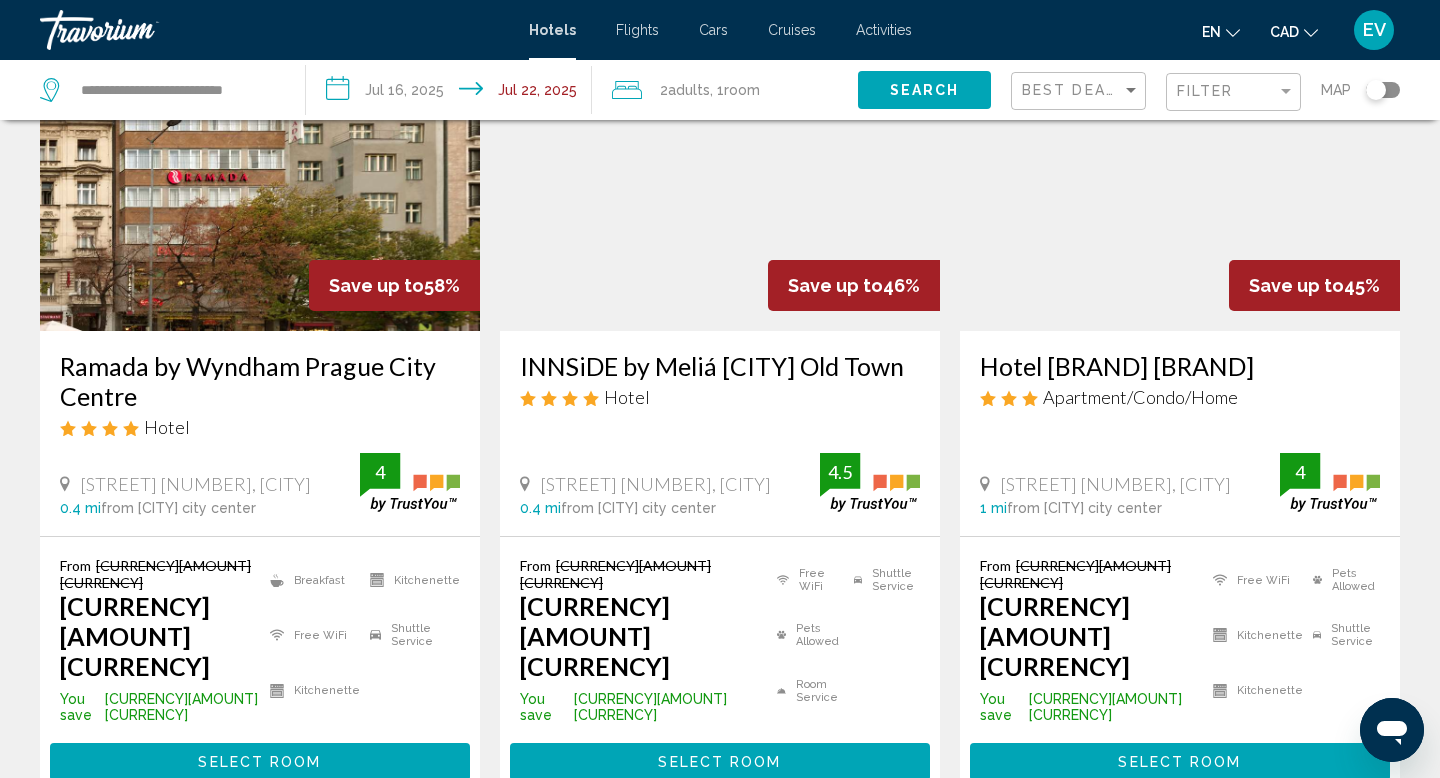 scroll, scrollTop: 159, scrollLeft: 0, axis: vertical 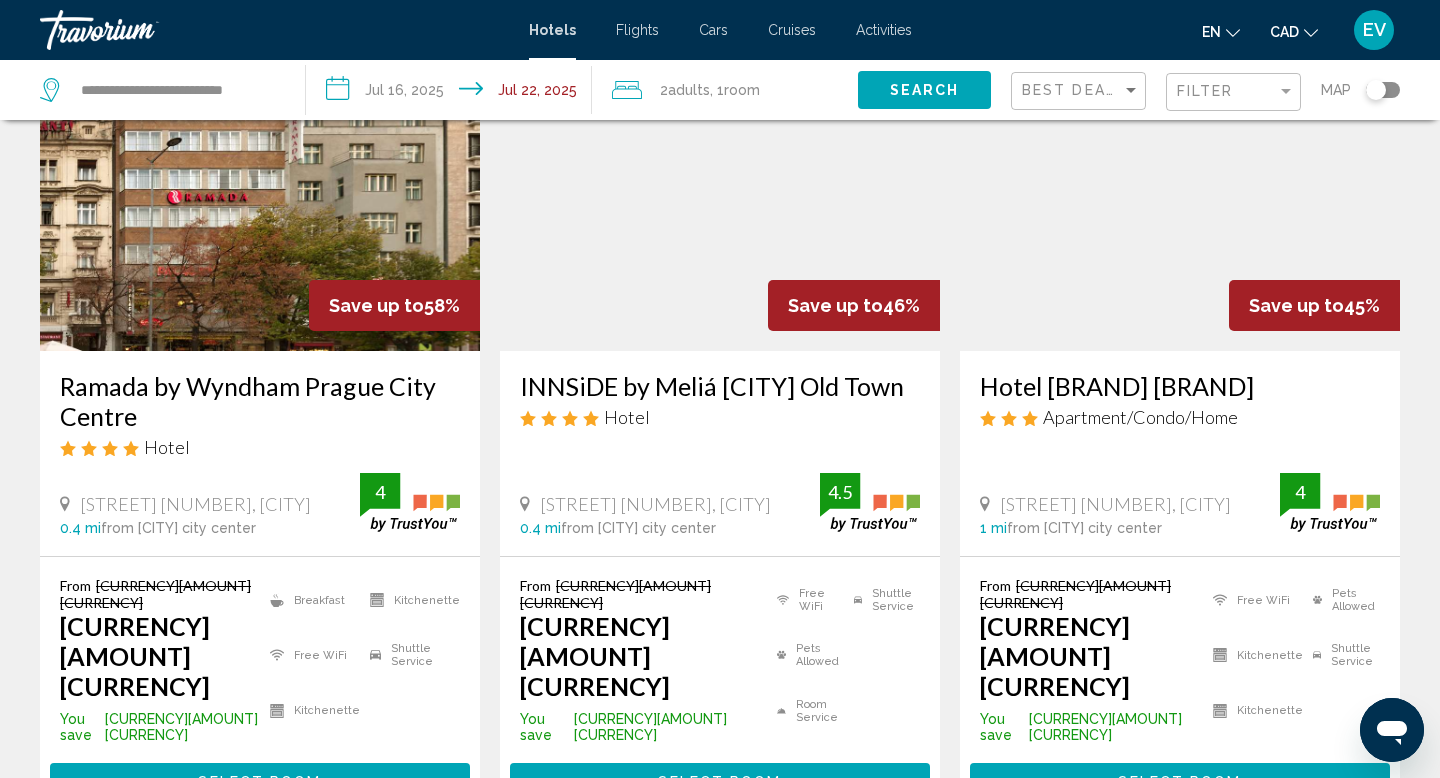 click on "**********" at bounding box center (453, 93) 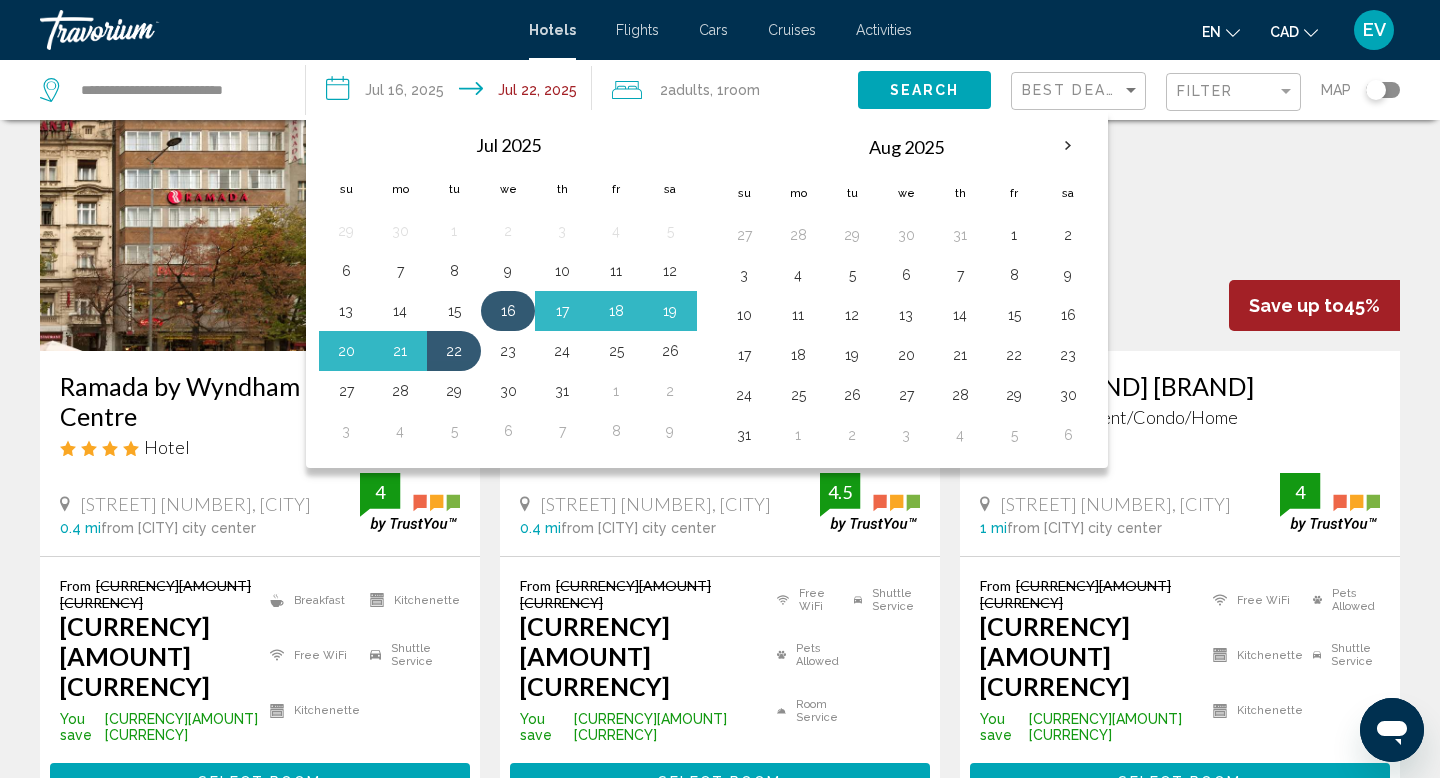 click on "16" at bounding box center (508, 311) 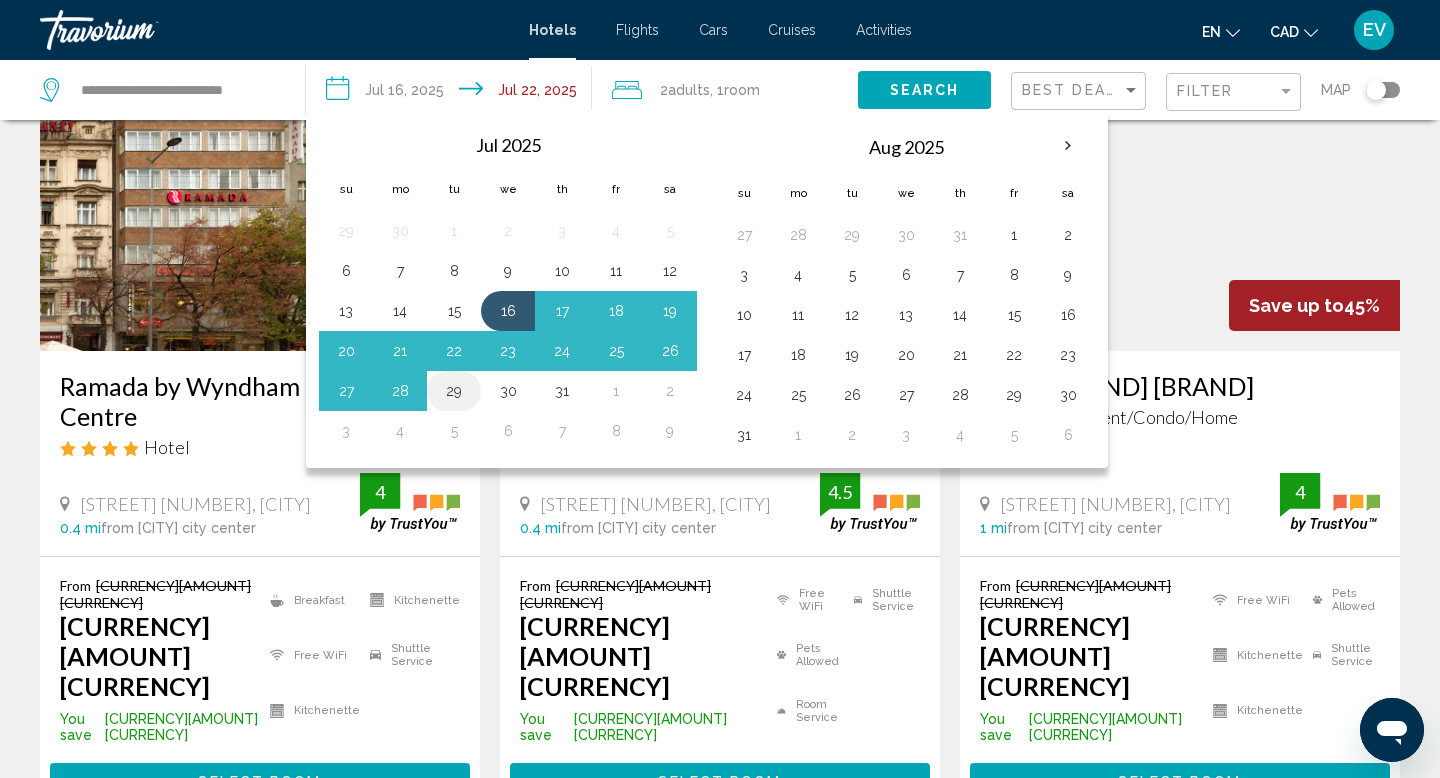 click on "29" at bounding box center (454, 391) 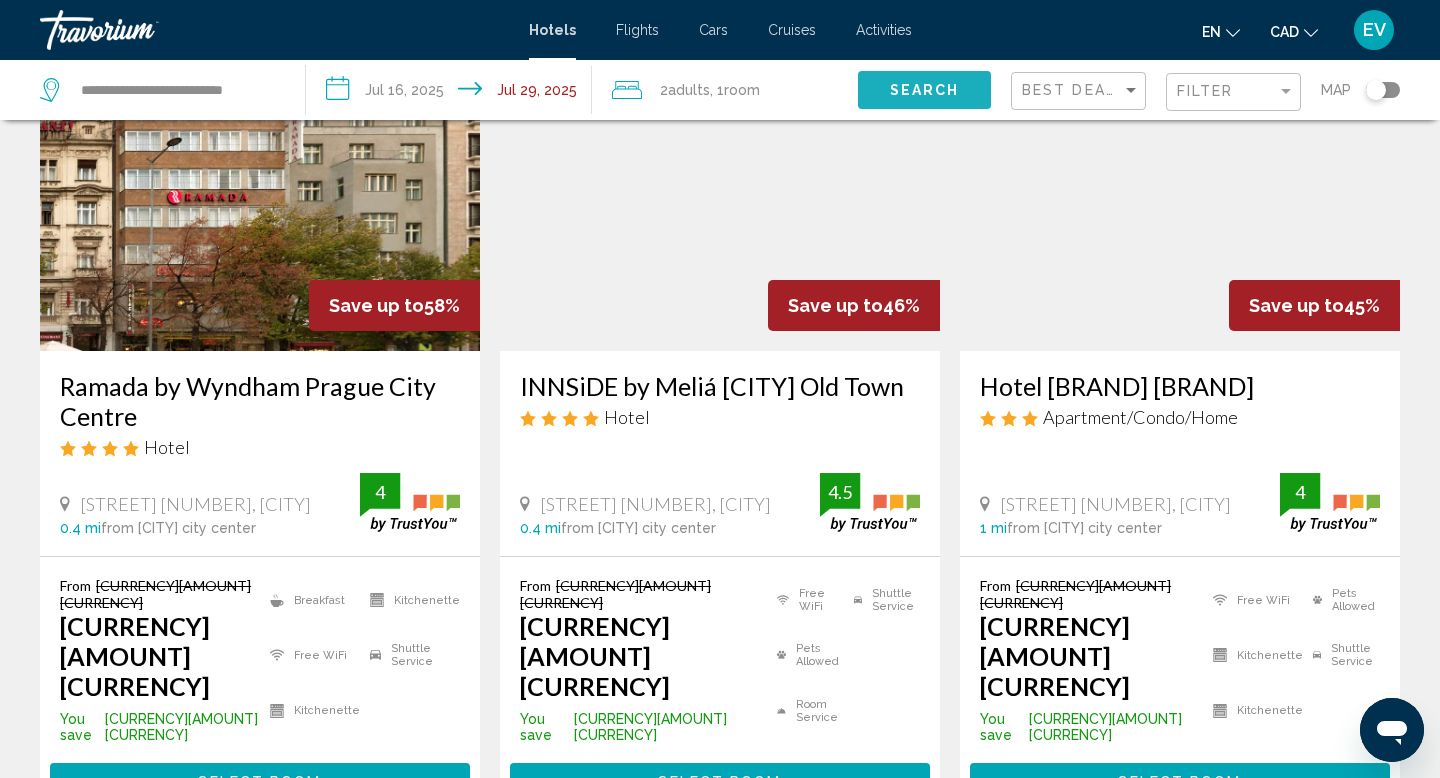 click on "Search" at bounding box center (924, 89) 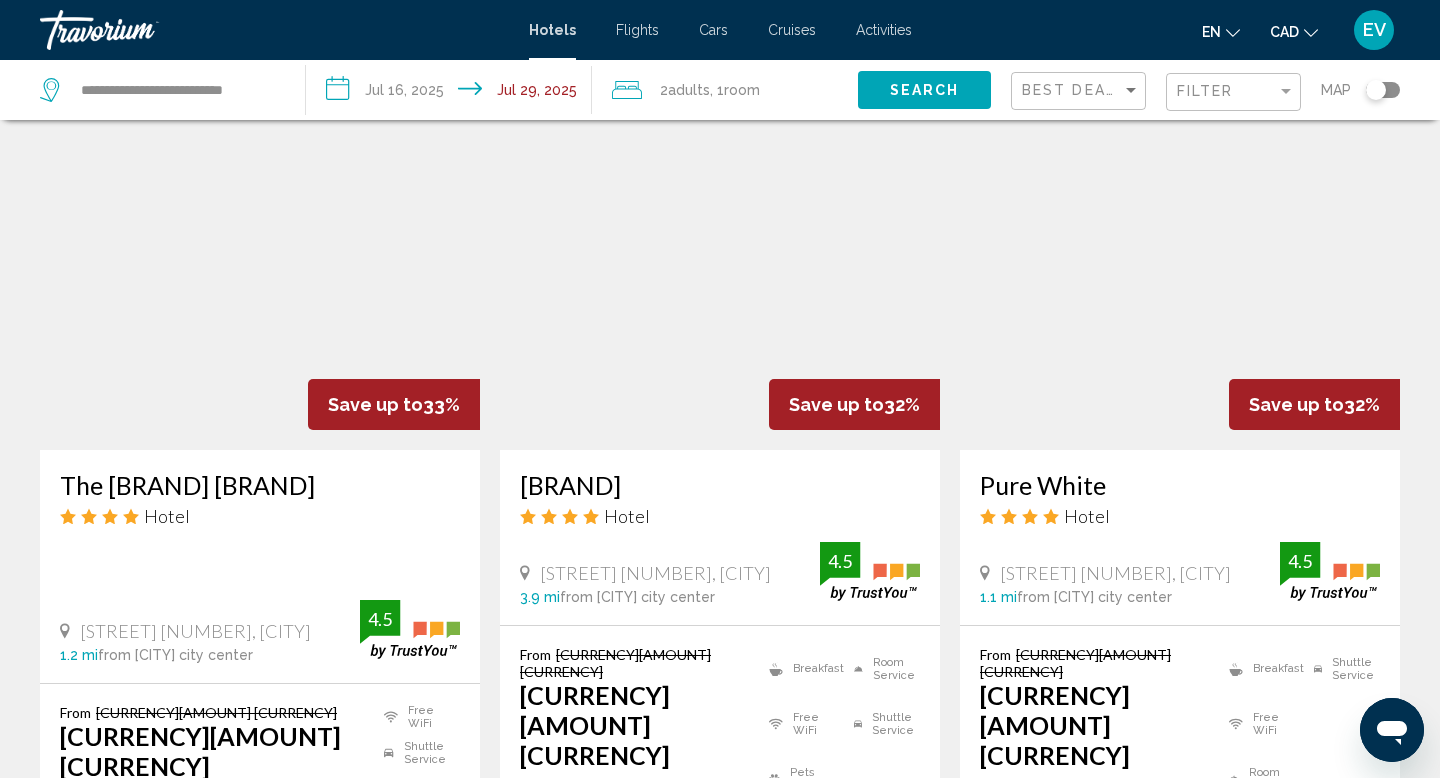 scroll, scrollTop: 1731, scrollLeft: 0, axis: vertical 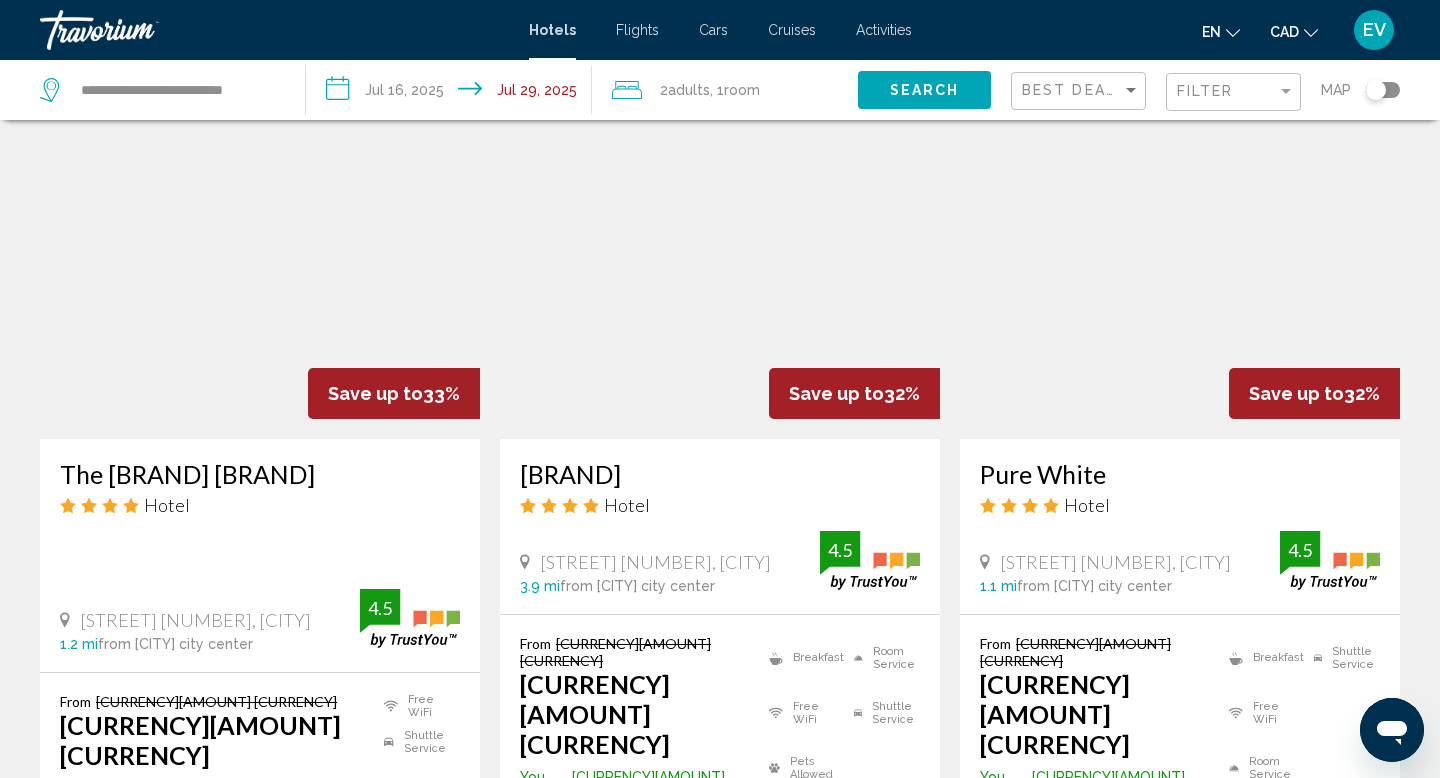 click on "Select Room" at bounding box center [720, 839] 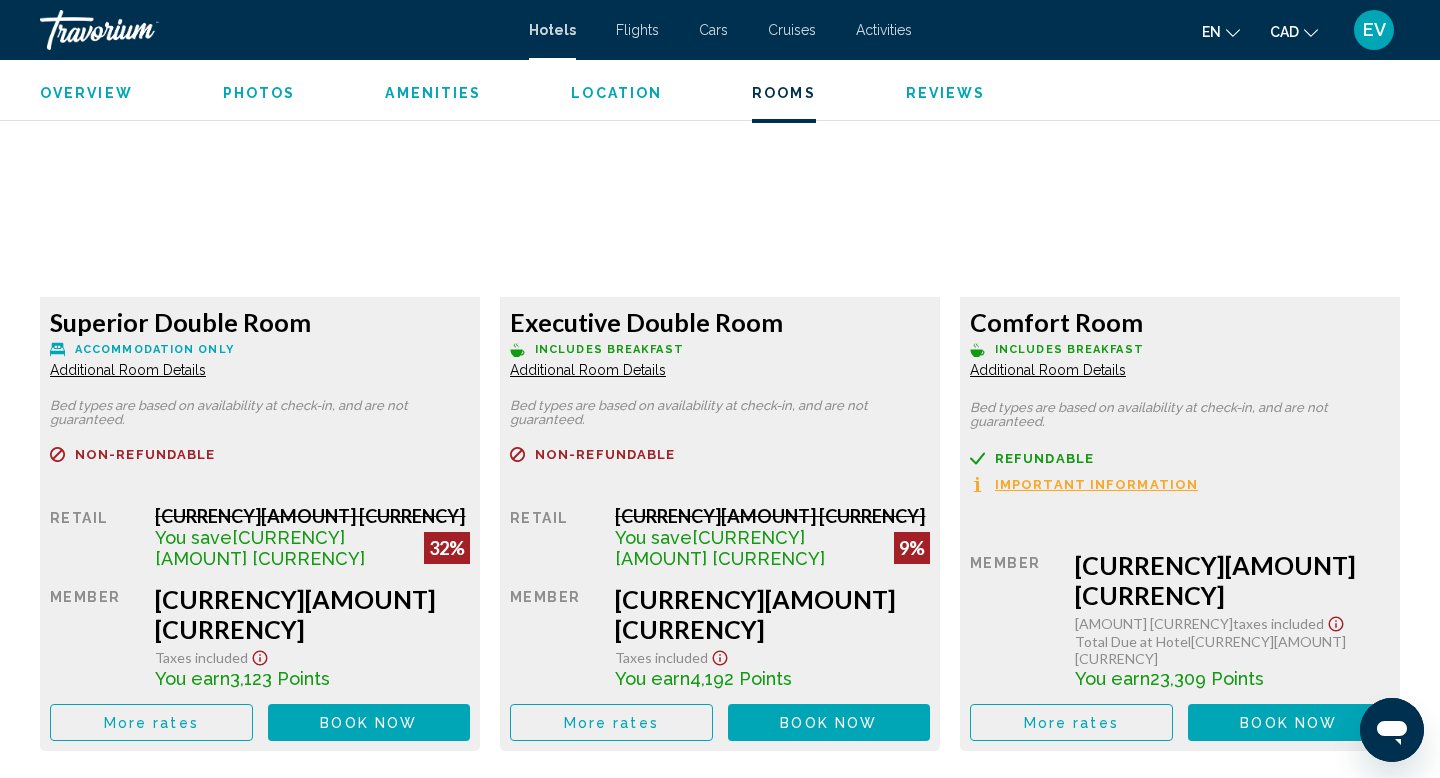 scroll, scrollTop: 2752, scrollLeft: 0, axis: vertical 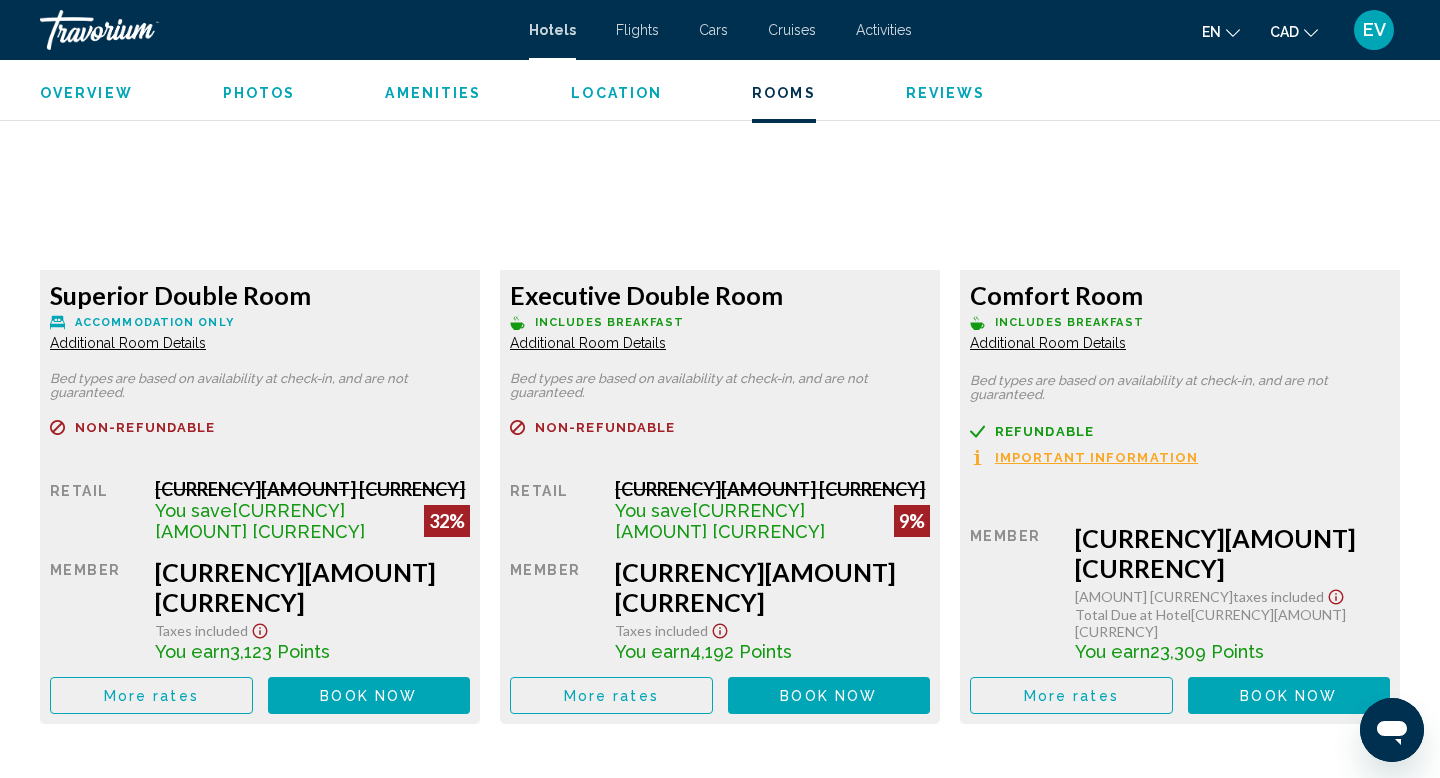 click on "More rates" at bounding box center (151, 696) 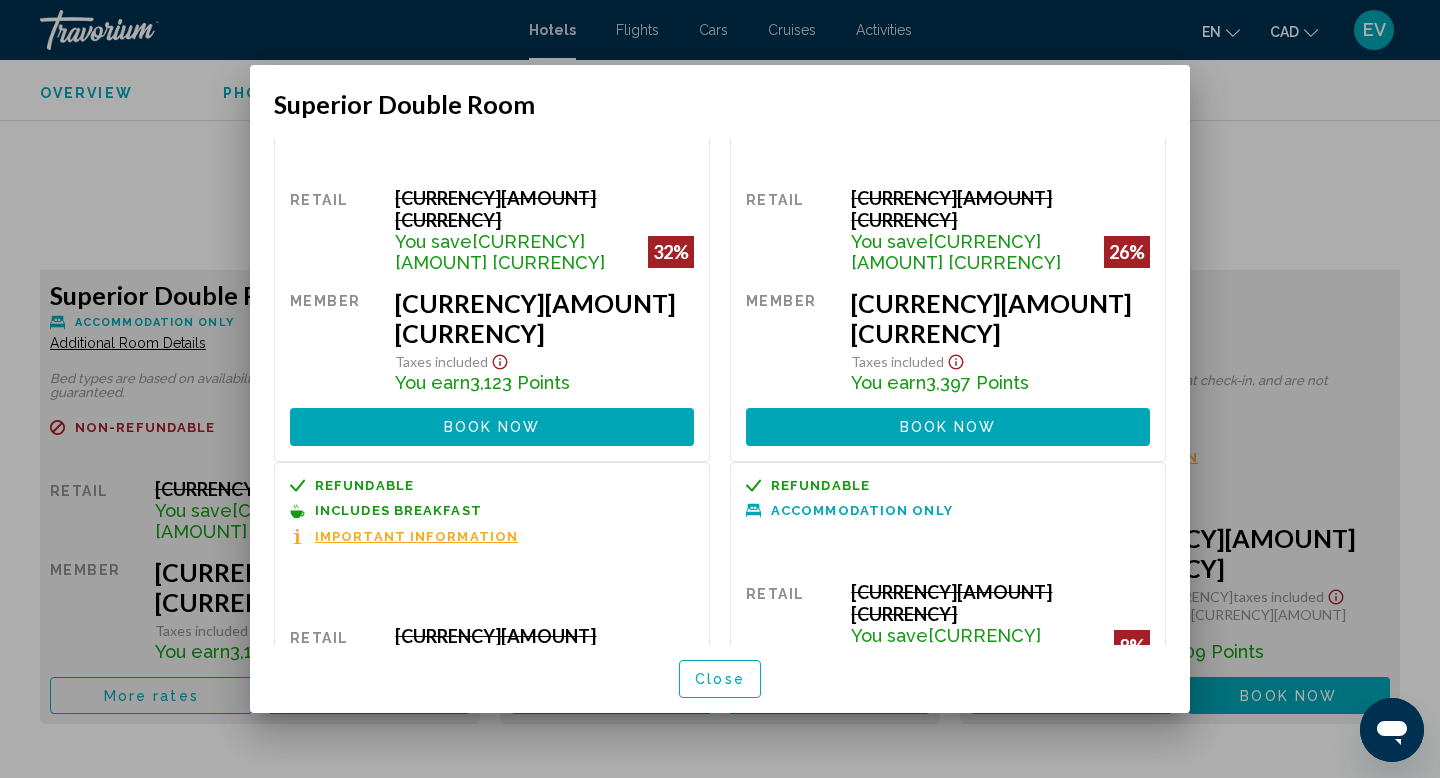 scroll, scrollTop: 0, scrollLeft: 0, axis: both 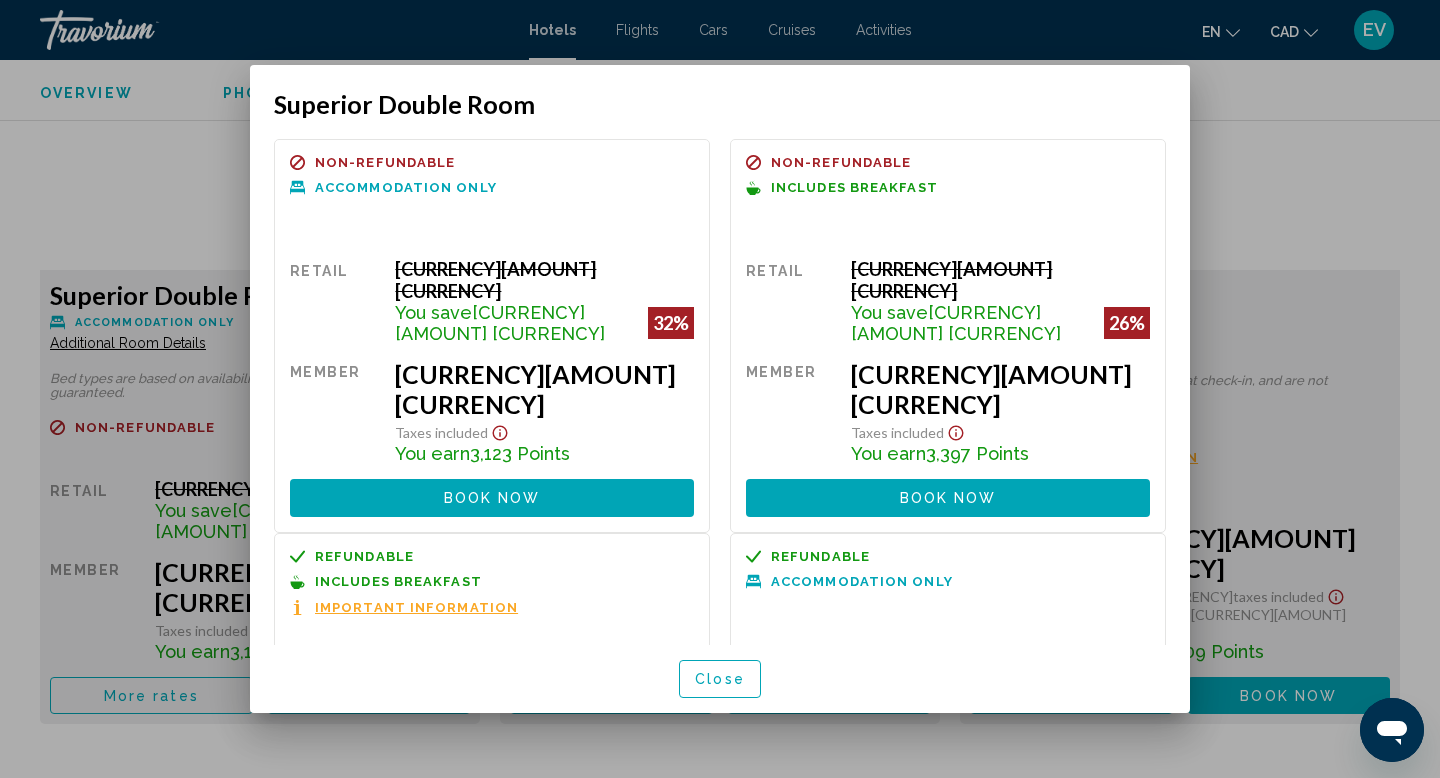 click at bounding box center (720, 389) 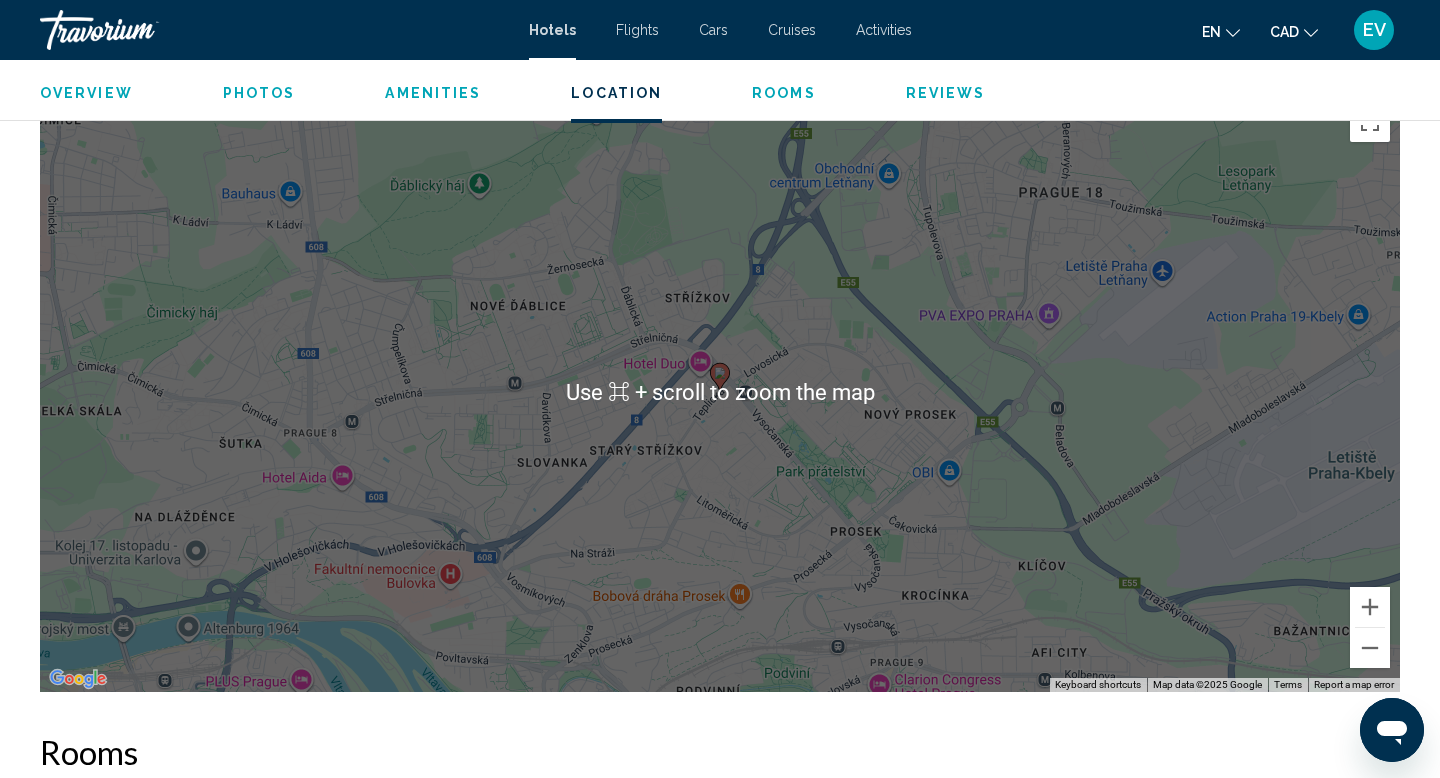 scroll, scrollTop: 2471, scrollLeft: 0, axis: vertical 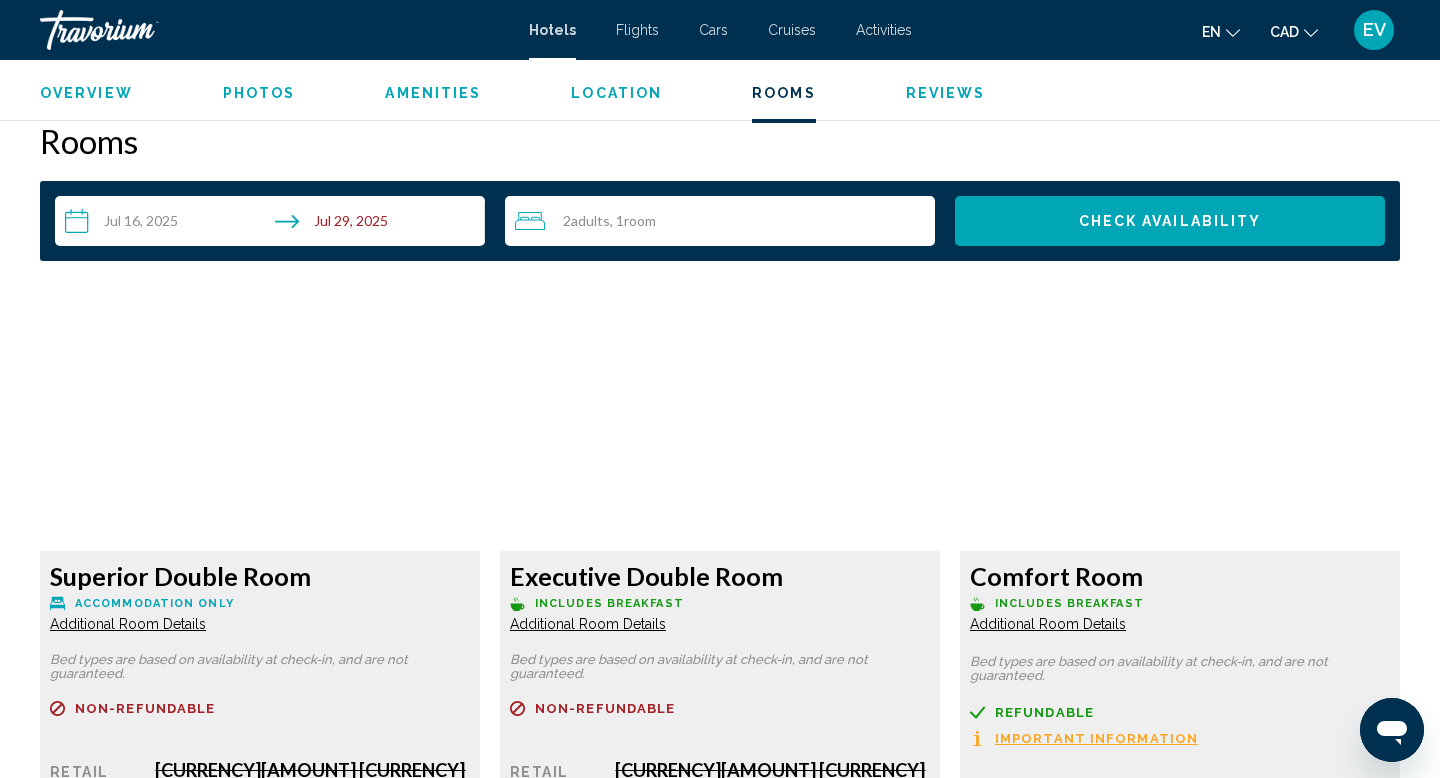 click on "2  Adult Adults , 1  Room rooms" at bounding box center [725, 221] 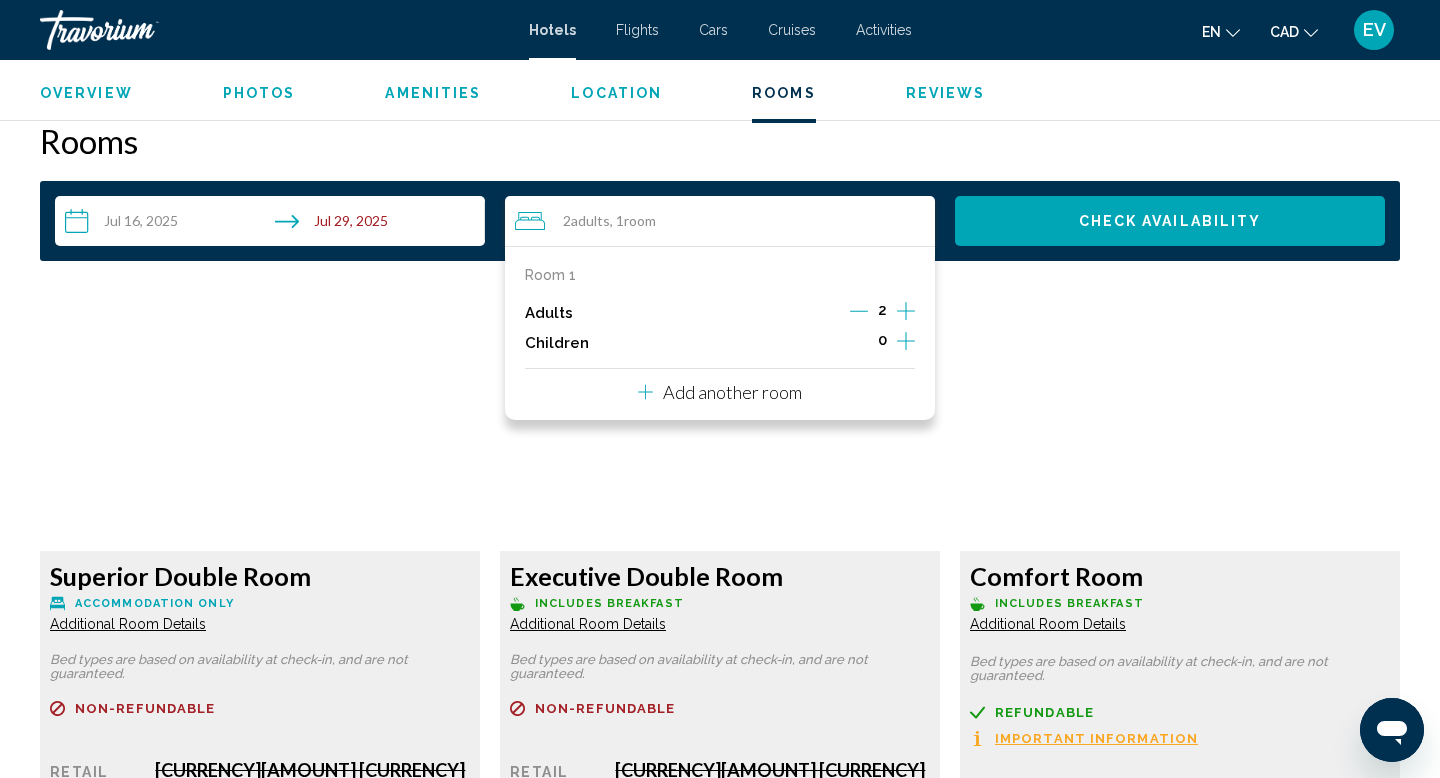 click at bounding box center (906, 341) 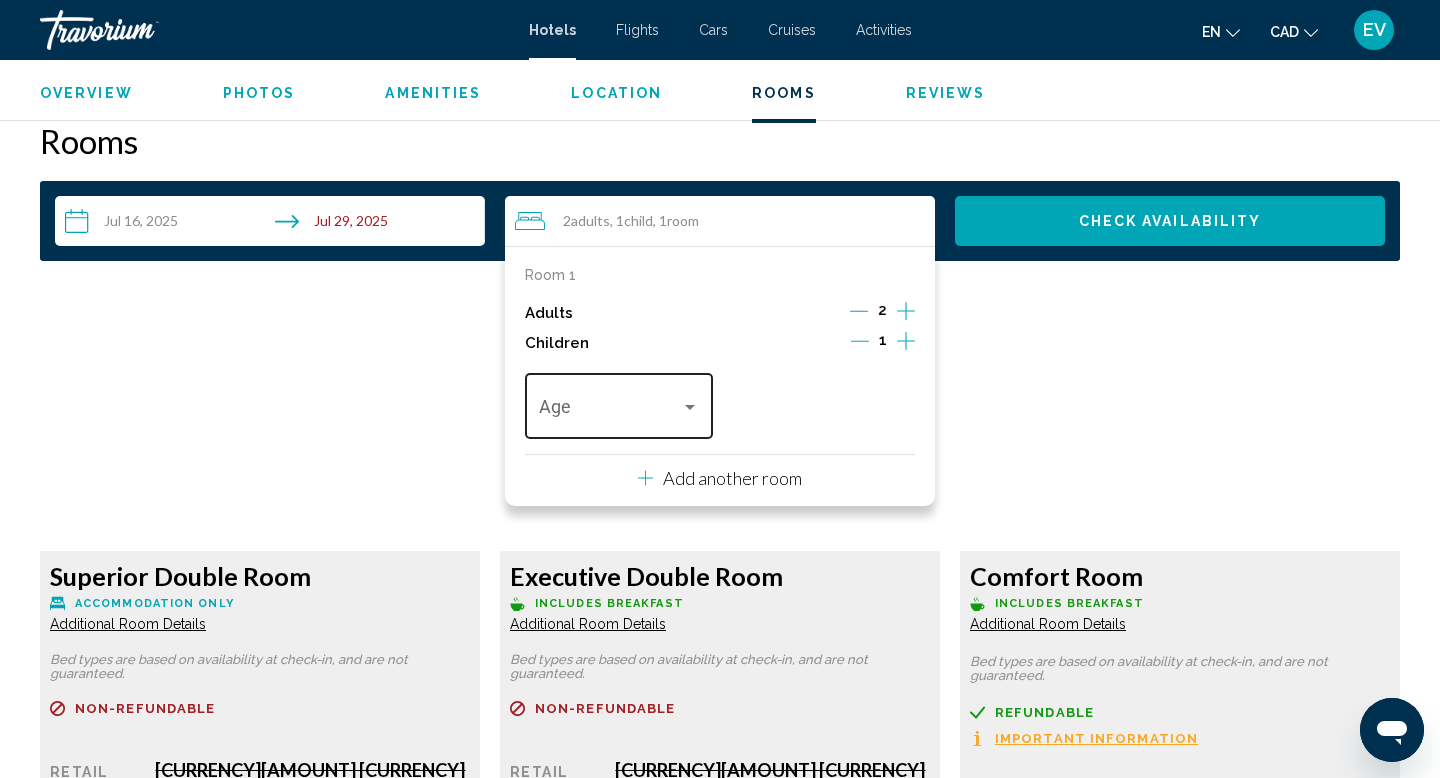 click at bounding box center (610, 411) 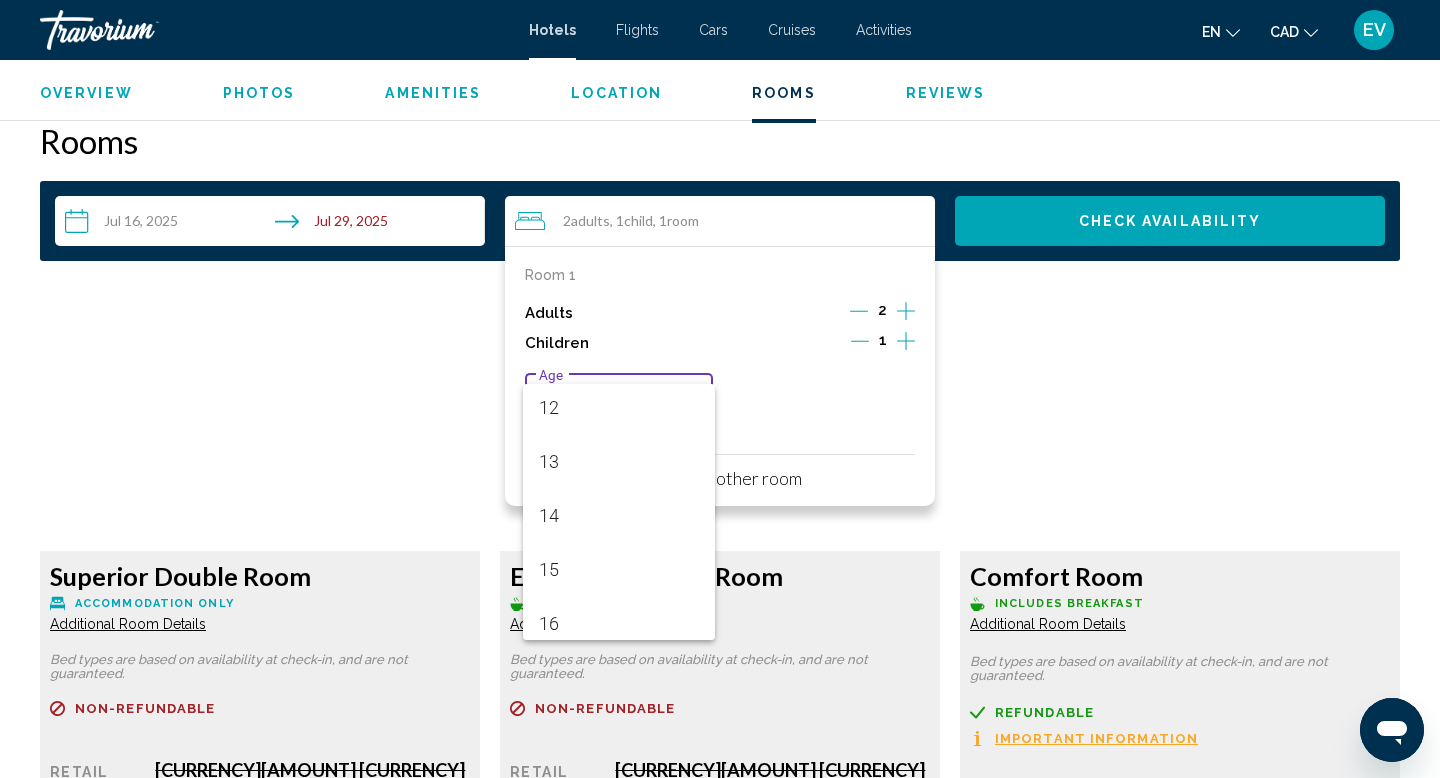 scroll, scrollTop: 652, scrollLeft: 0, axis: vertical 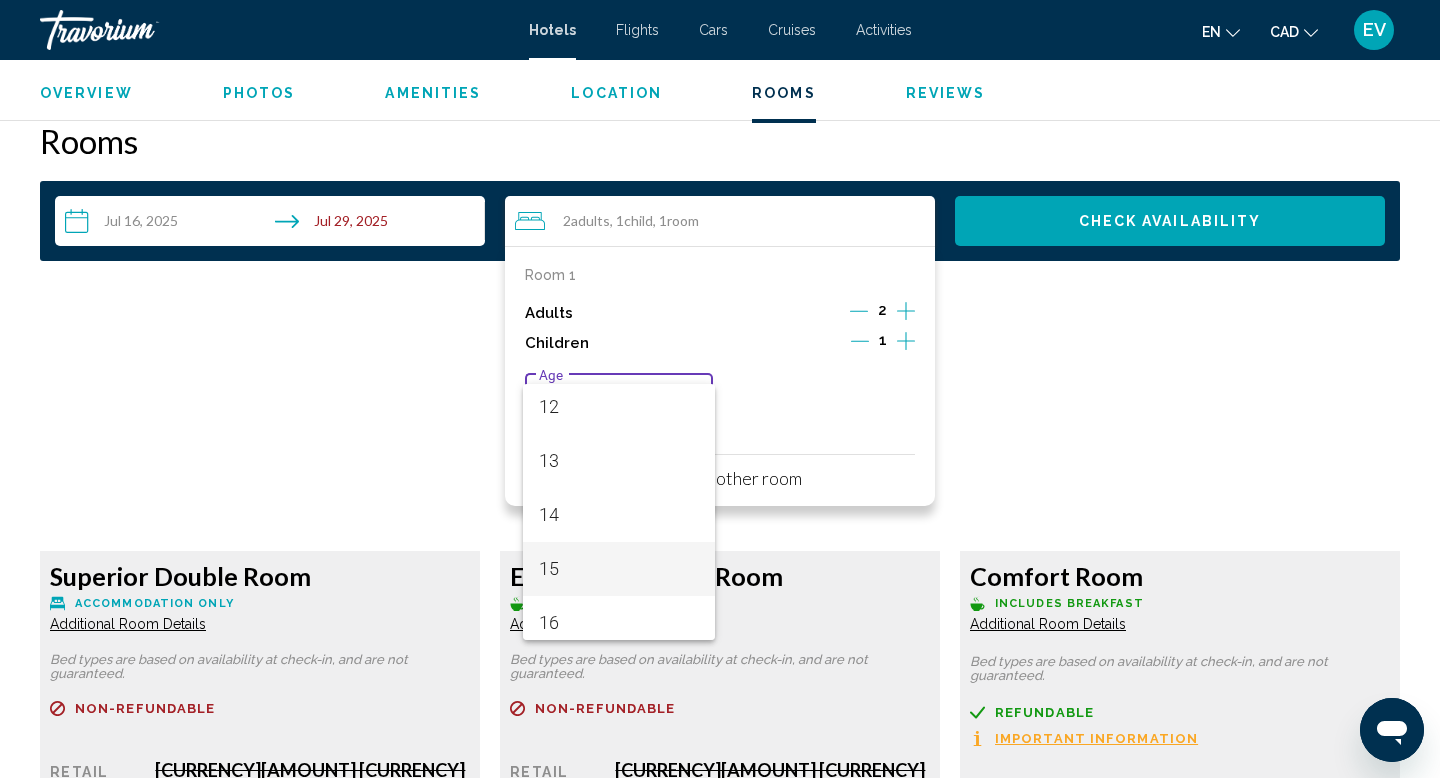 click on "15" at bounding box center [619, 569] 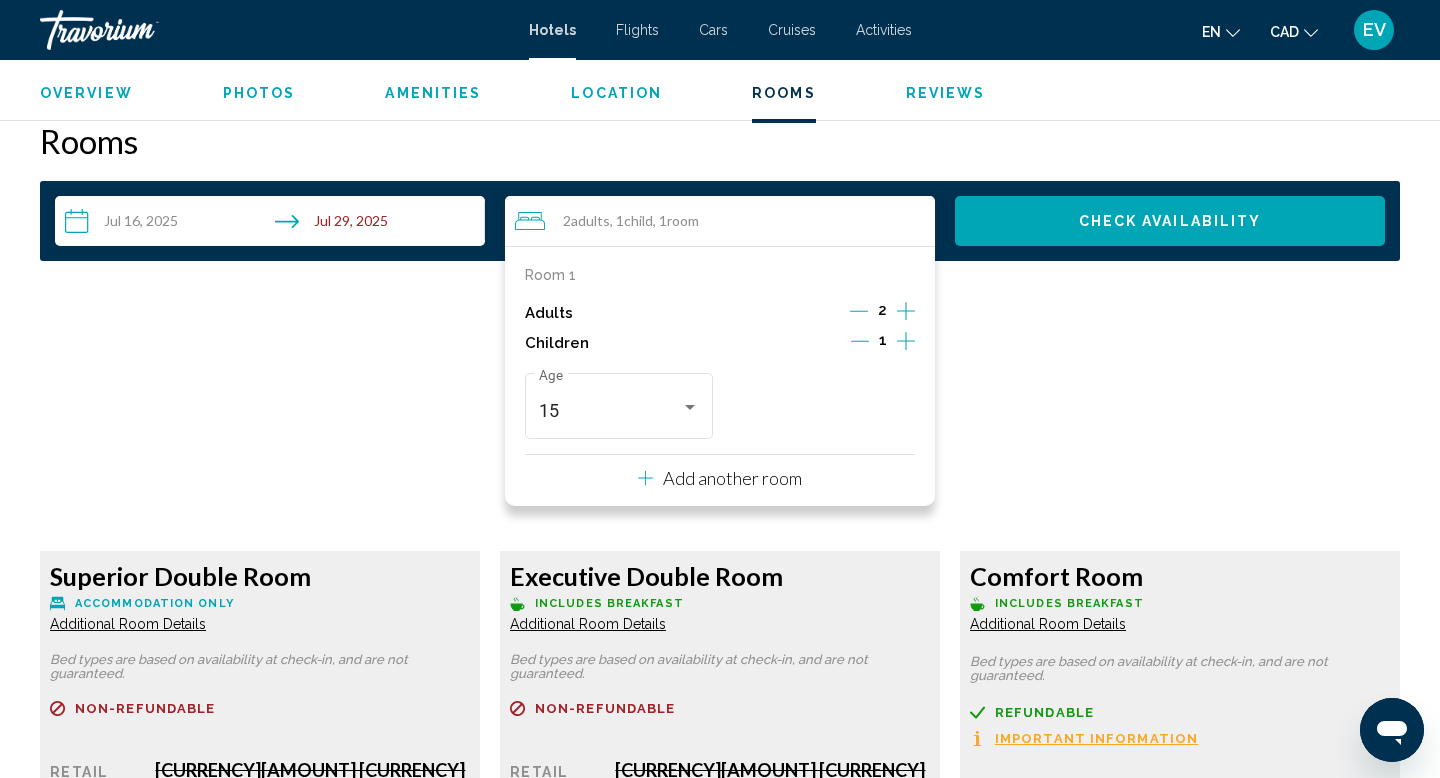 click on "Check Availability" at bounding box center [1170, 221] 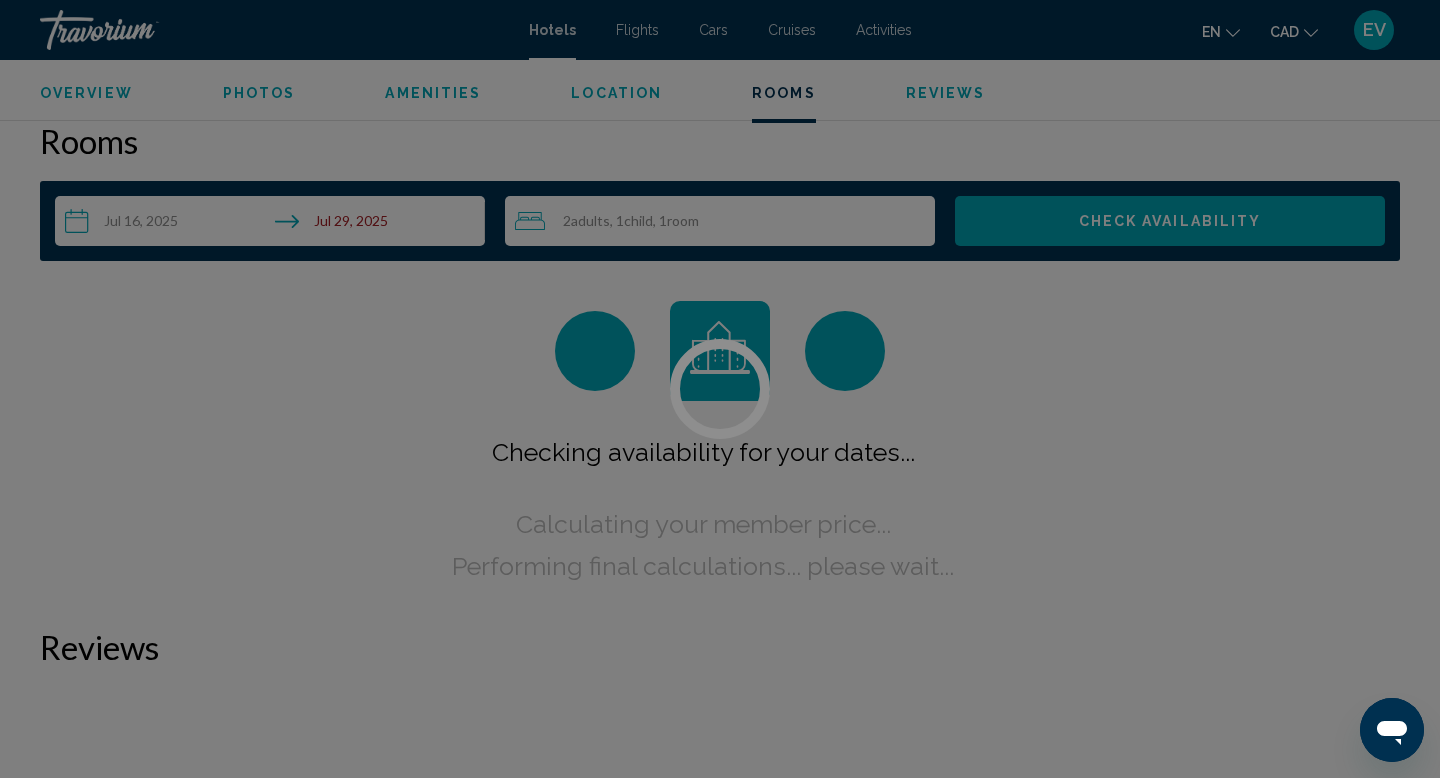 scroll, scrollTop: 2472, scrollLeft: 0, axis: vertical 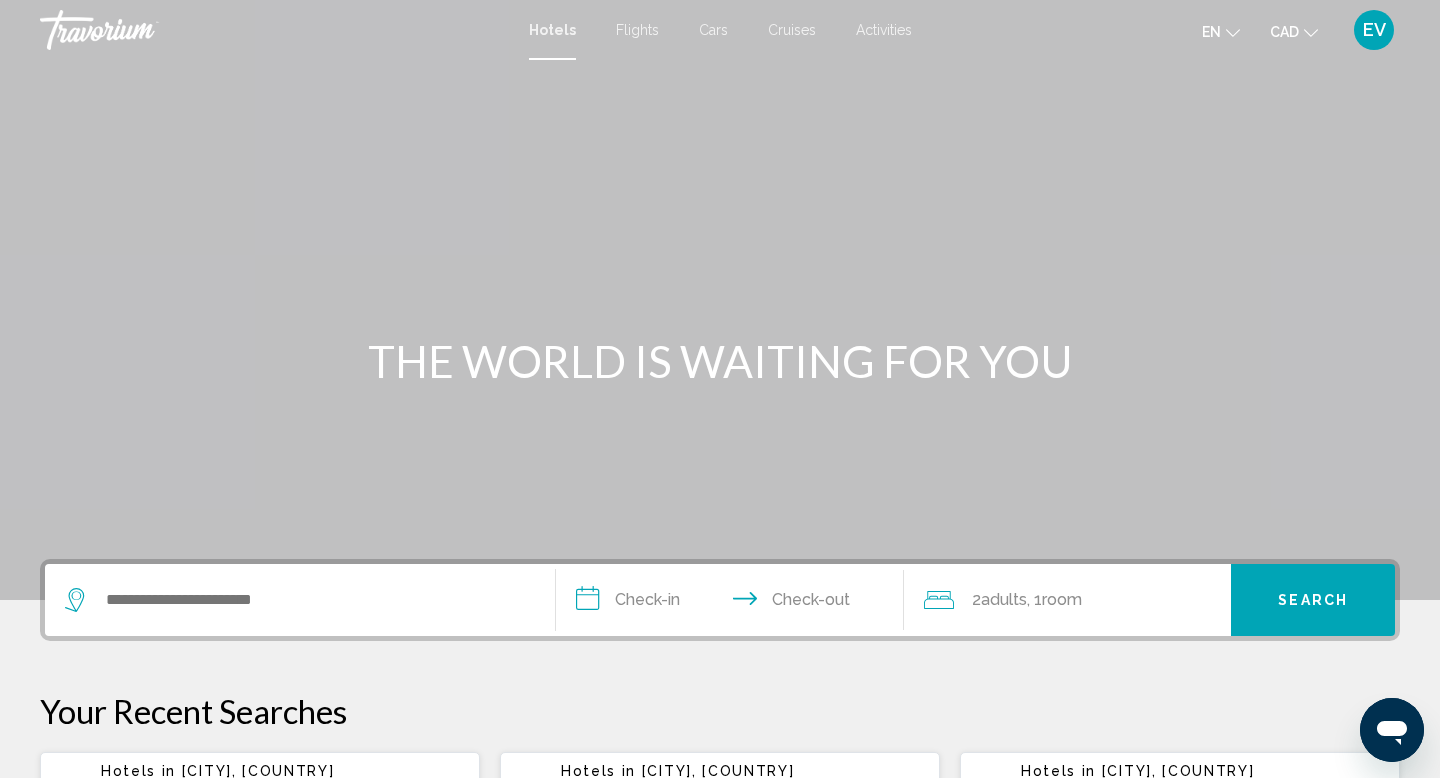 click at bounding box center (300, 600) 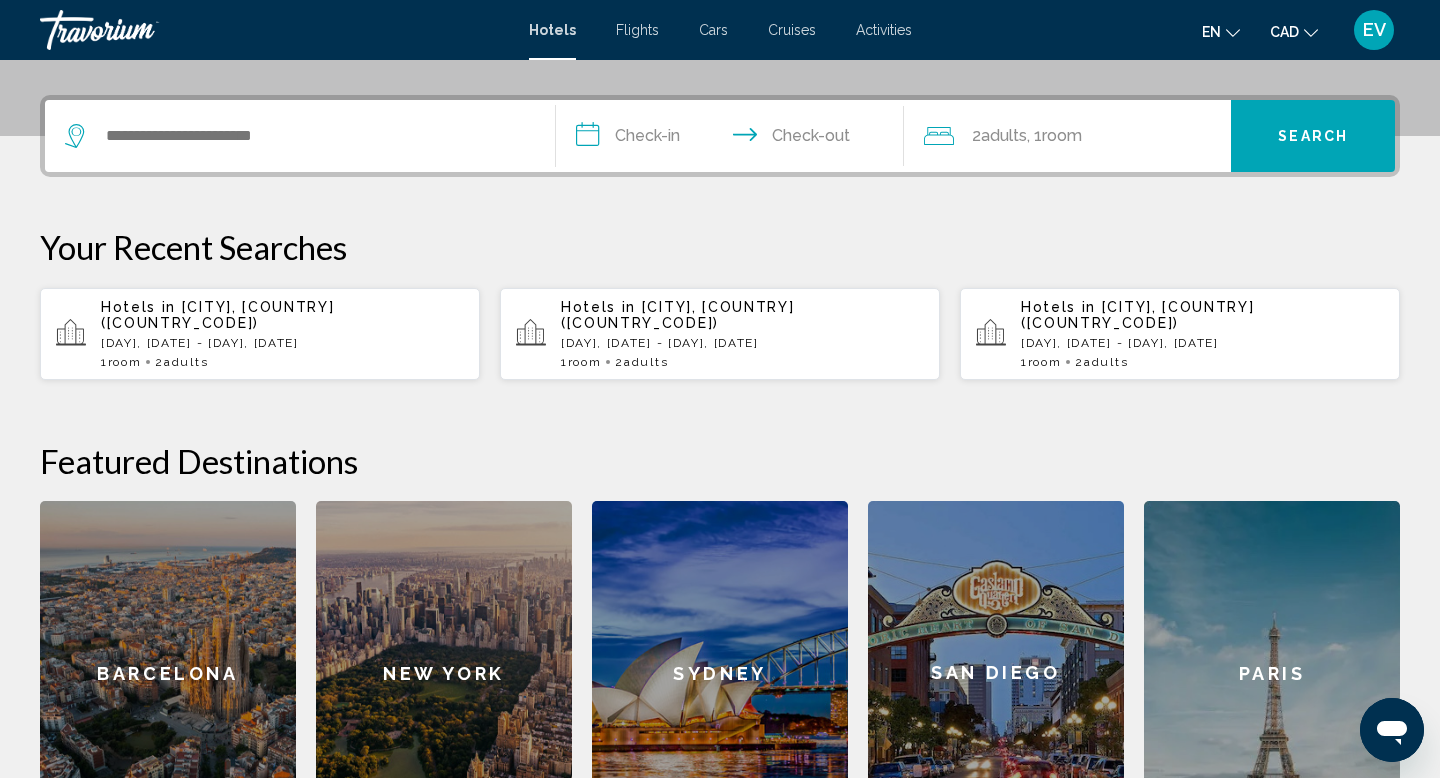 scroll, scrollTop: 494, scrollLeft: 0, axis: vertical 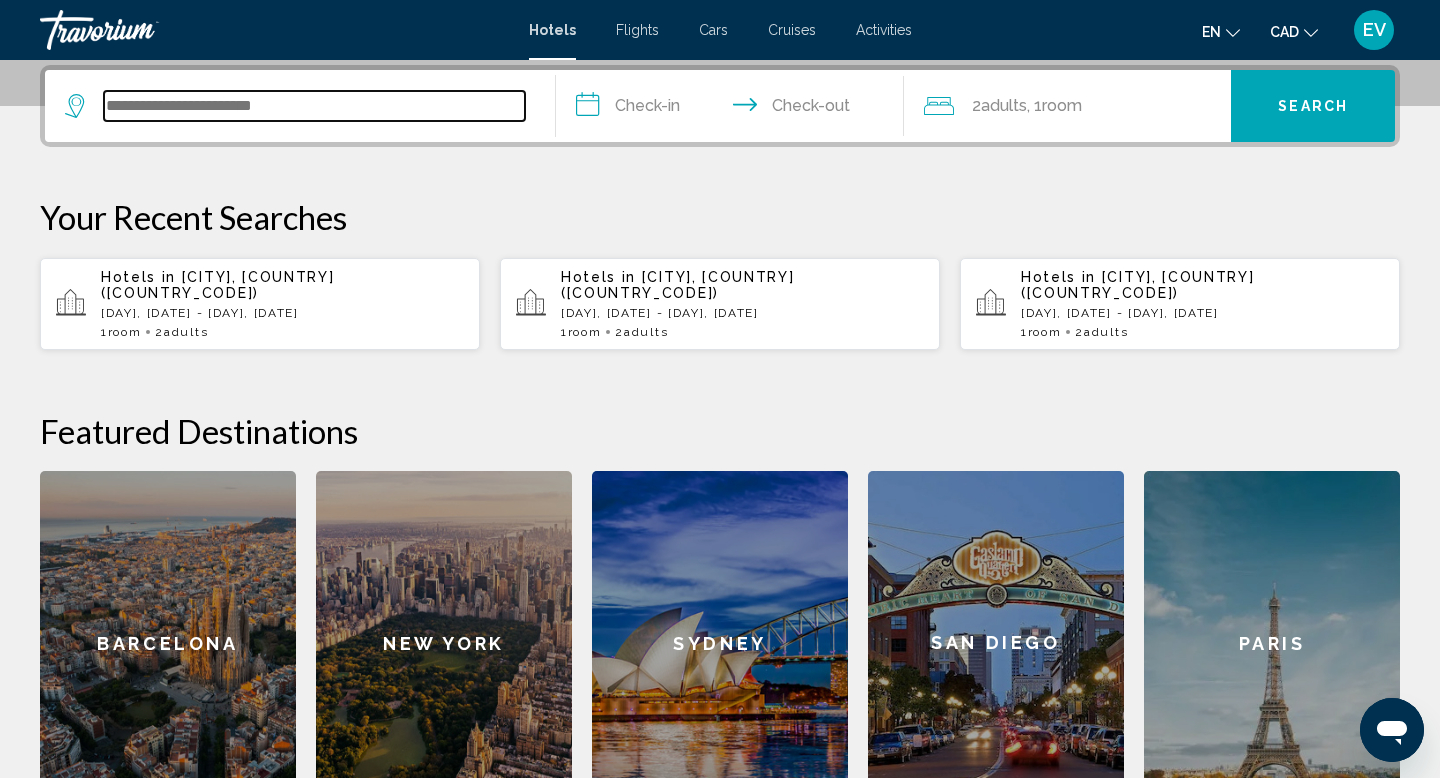 click at bounding box center [314, 106] 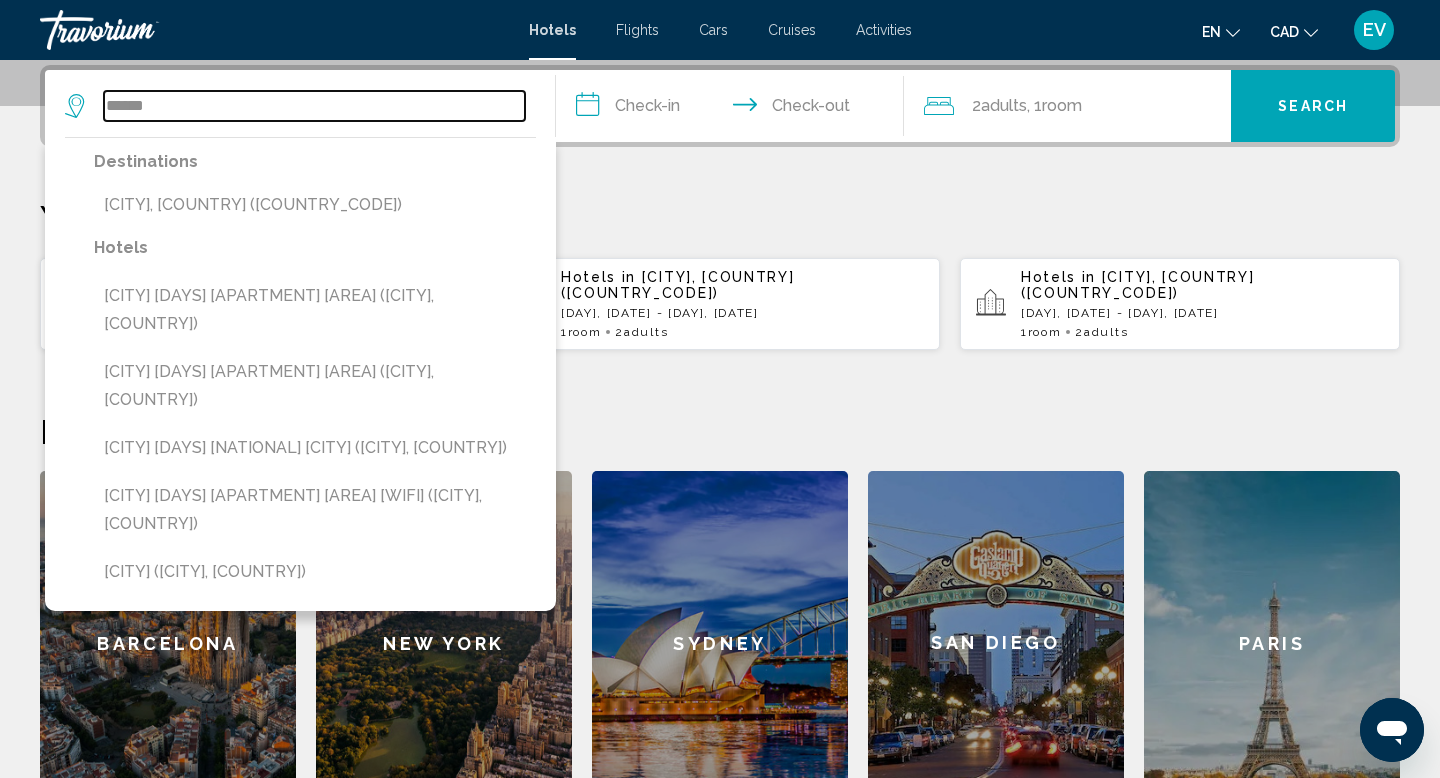 type on "******" 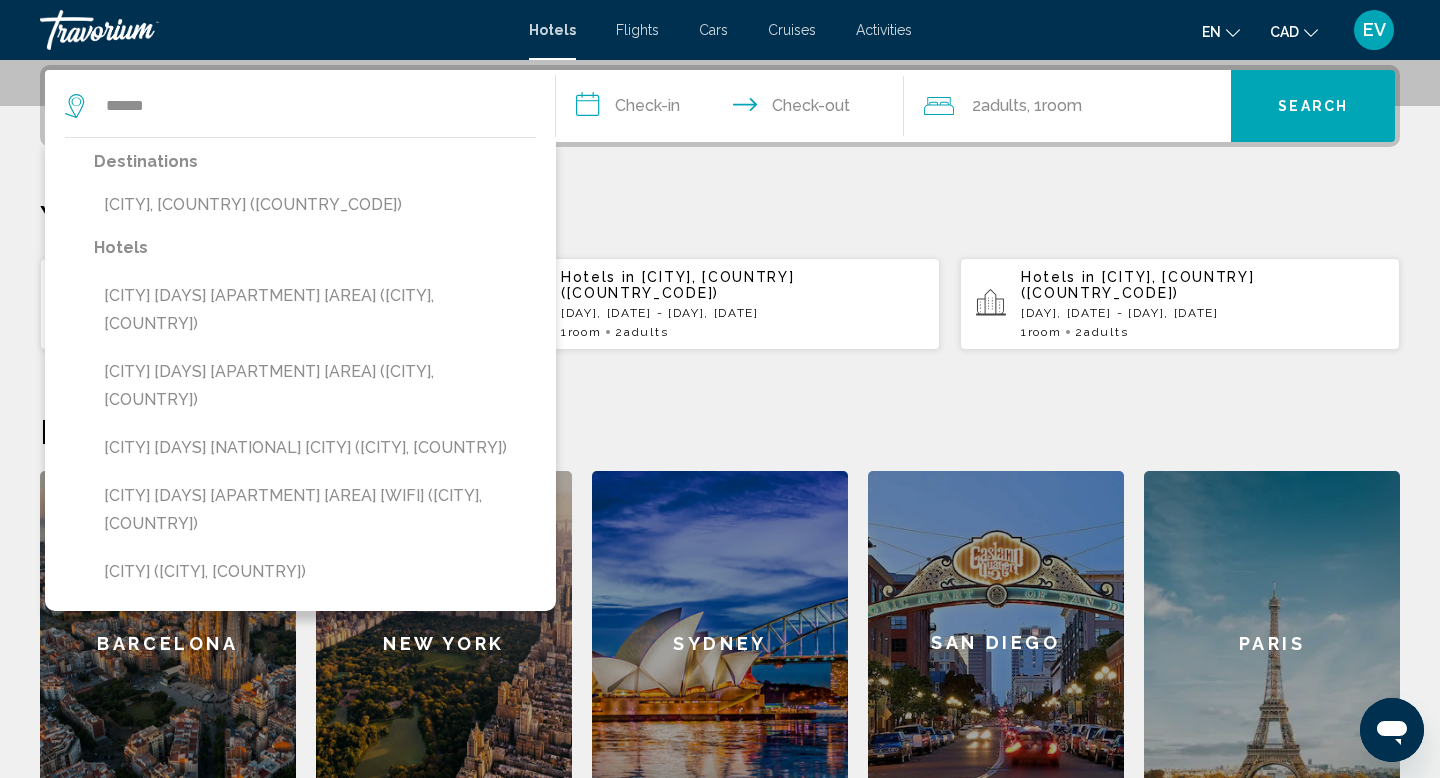 click on "[CITY], [COUNTRY] ([COUNTRY_CODE])" at bounding box center [315, 205] 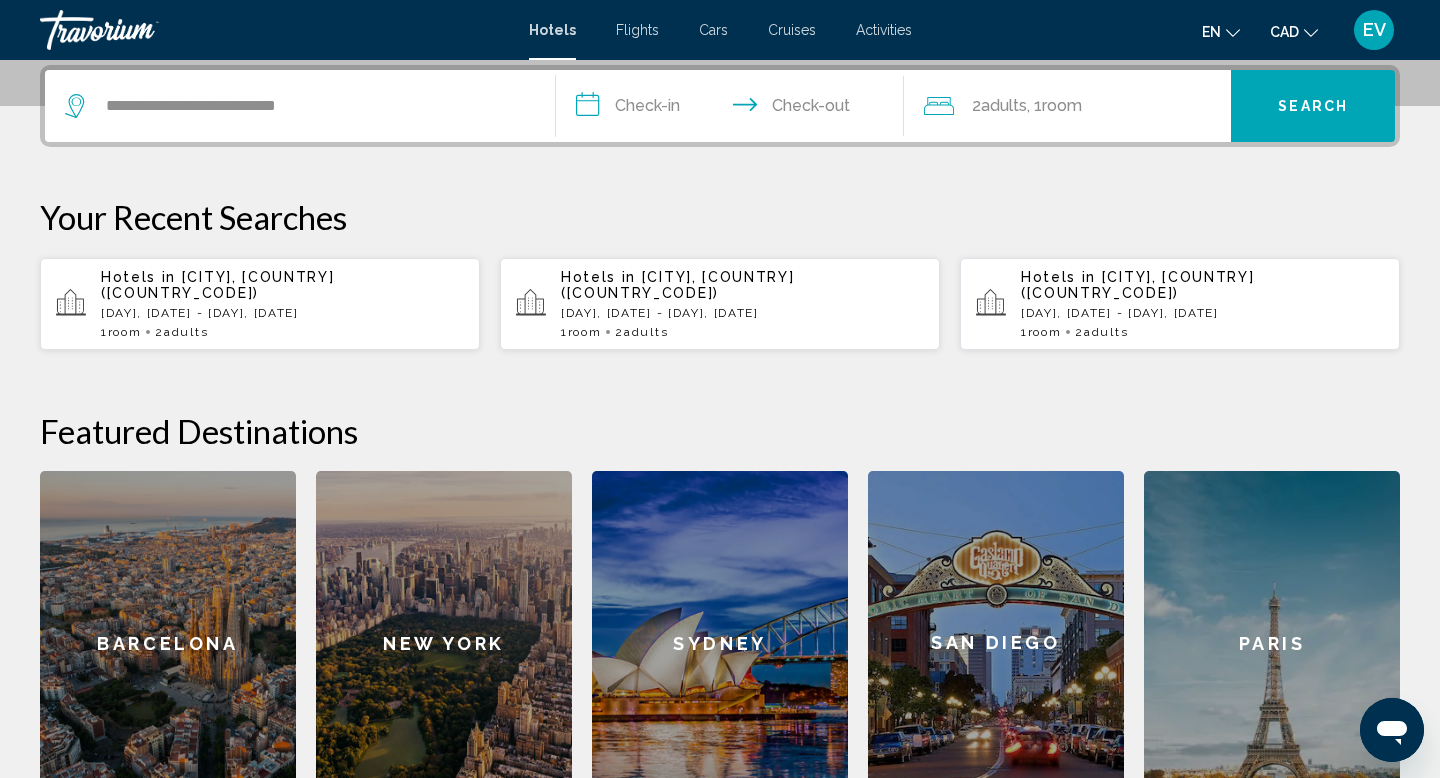 click on "**********" at bounding box center [734, 109] 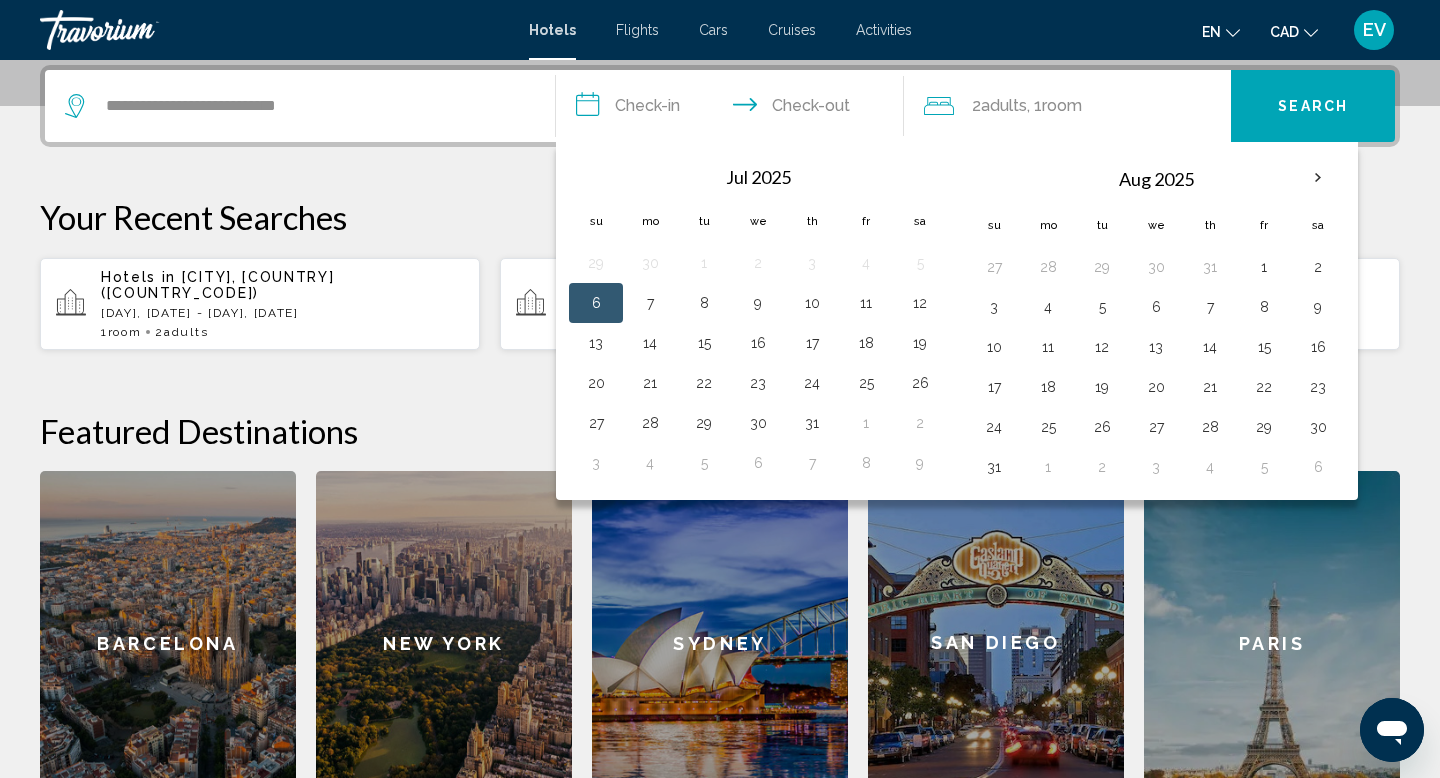 click on "1  Room rooms 2  Adult Adults" at bounding box center [282, 332] 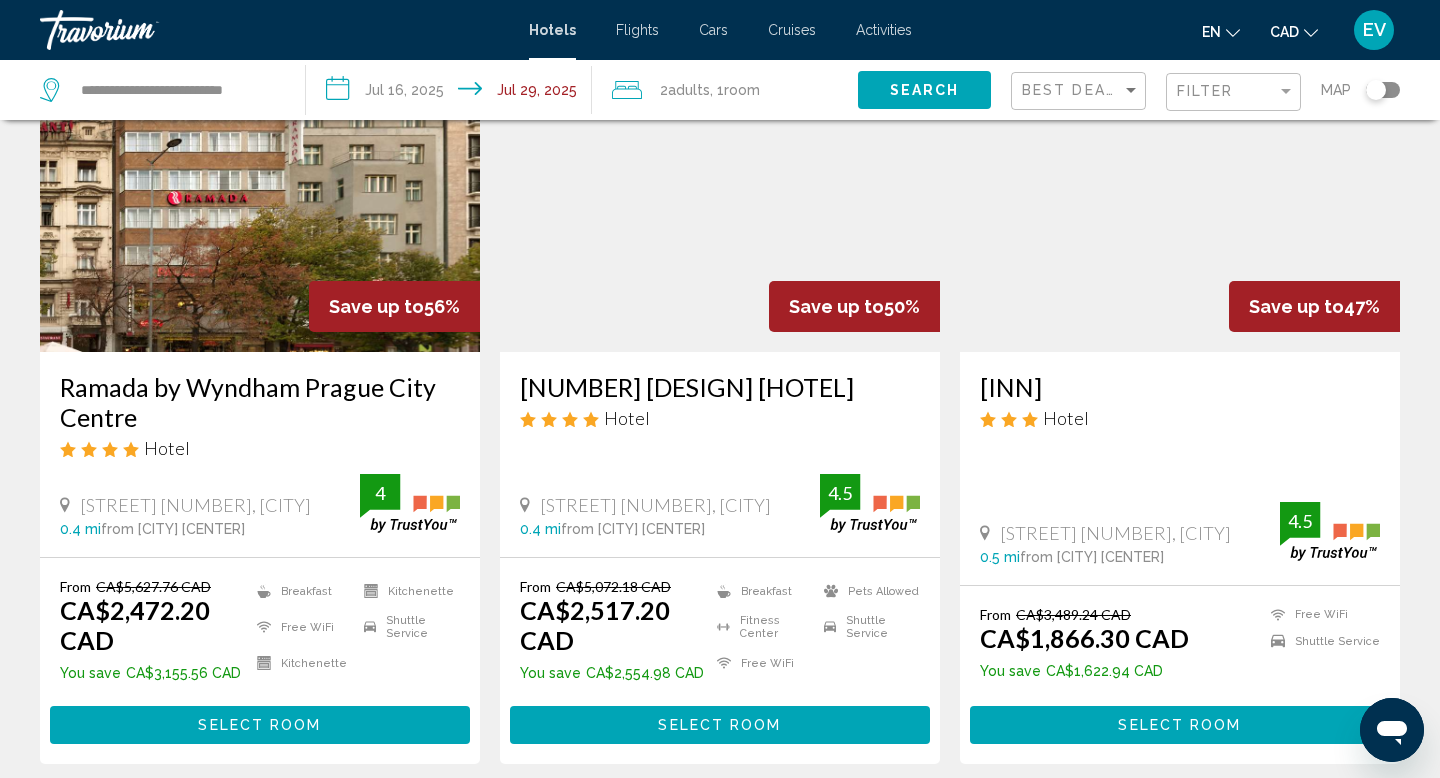scroll, scrollTop: 162, scrollLeft: 0, axis: vertical 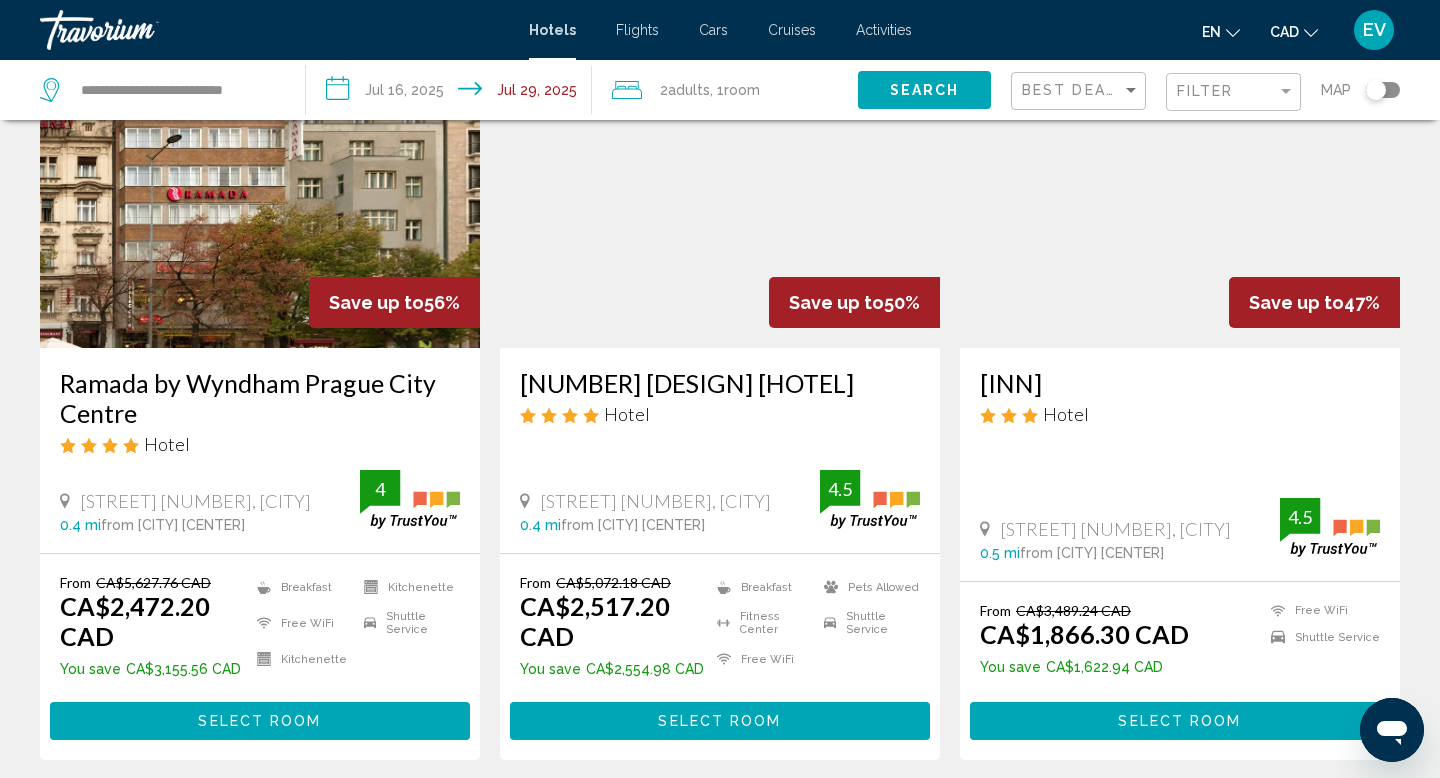 click on "2  Adult Adults , 1  Room rooms" at bounding box center [735, 90] 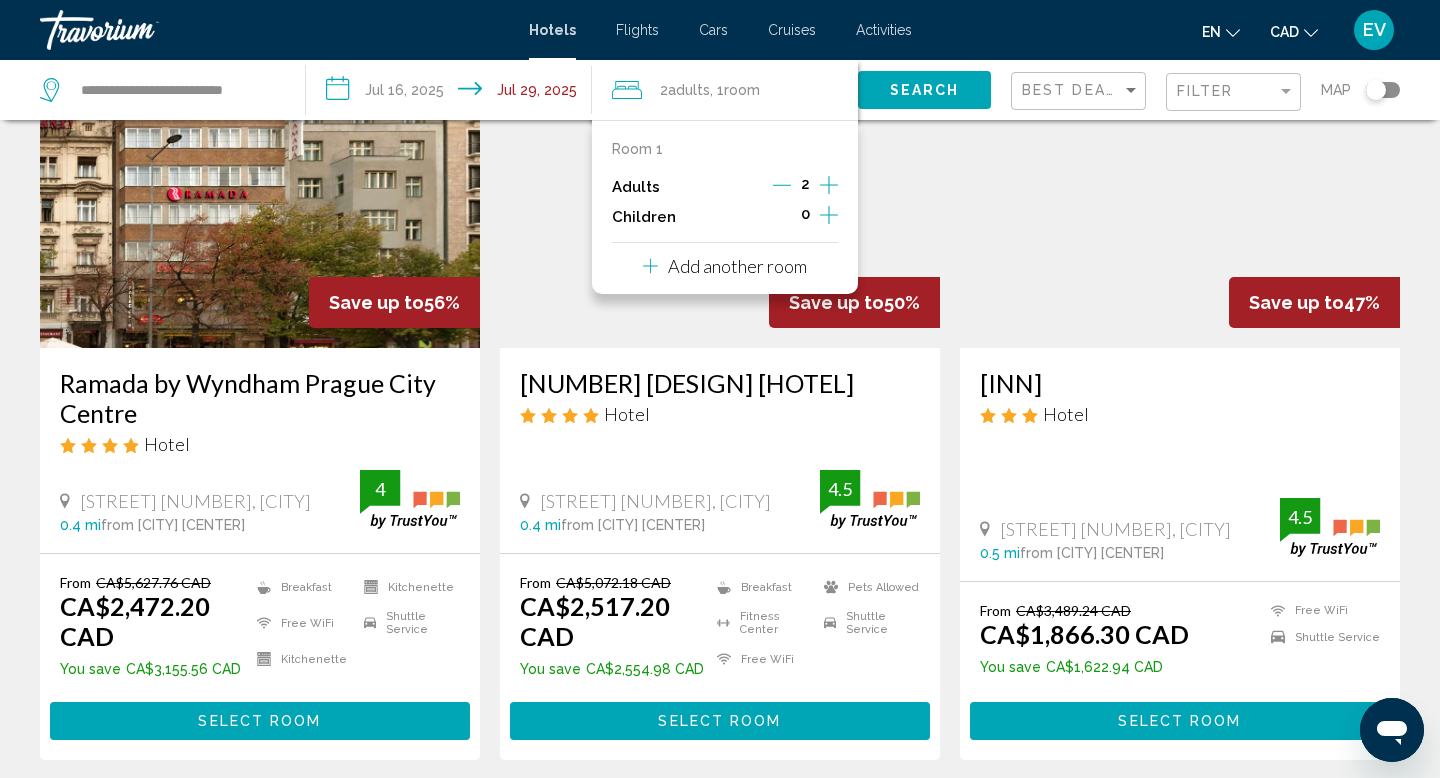 click at bounding box center [829, 215] 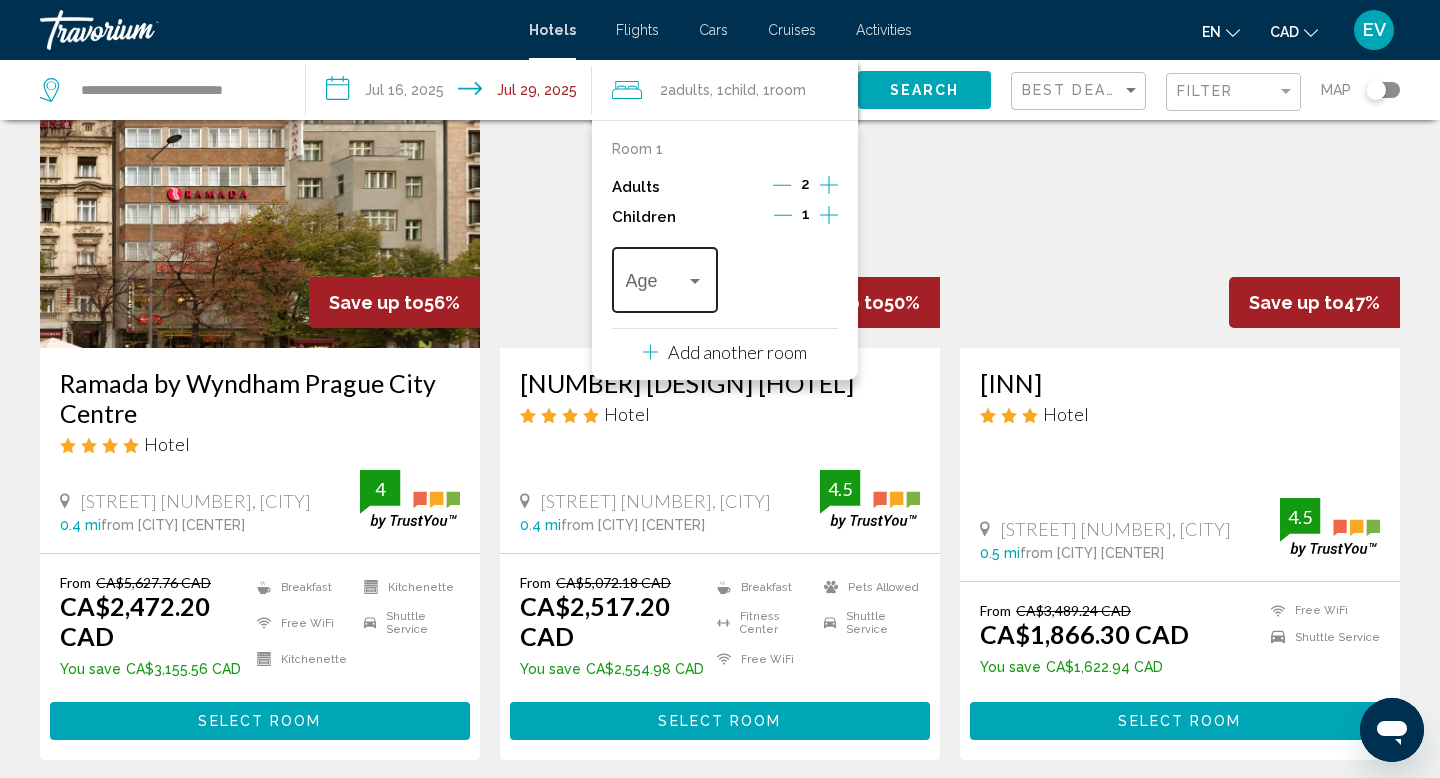 click at bounding box center [656, 285] 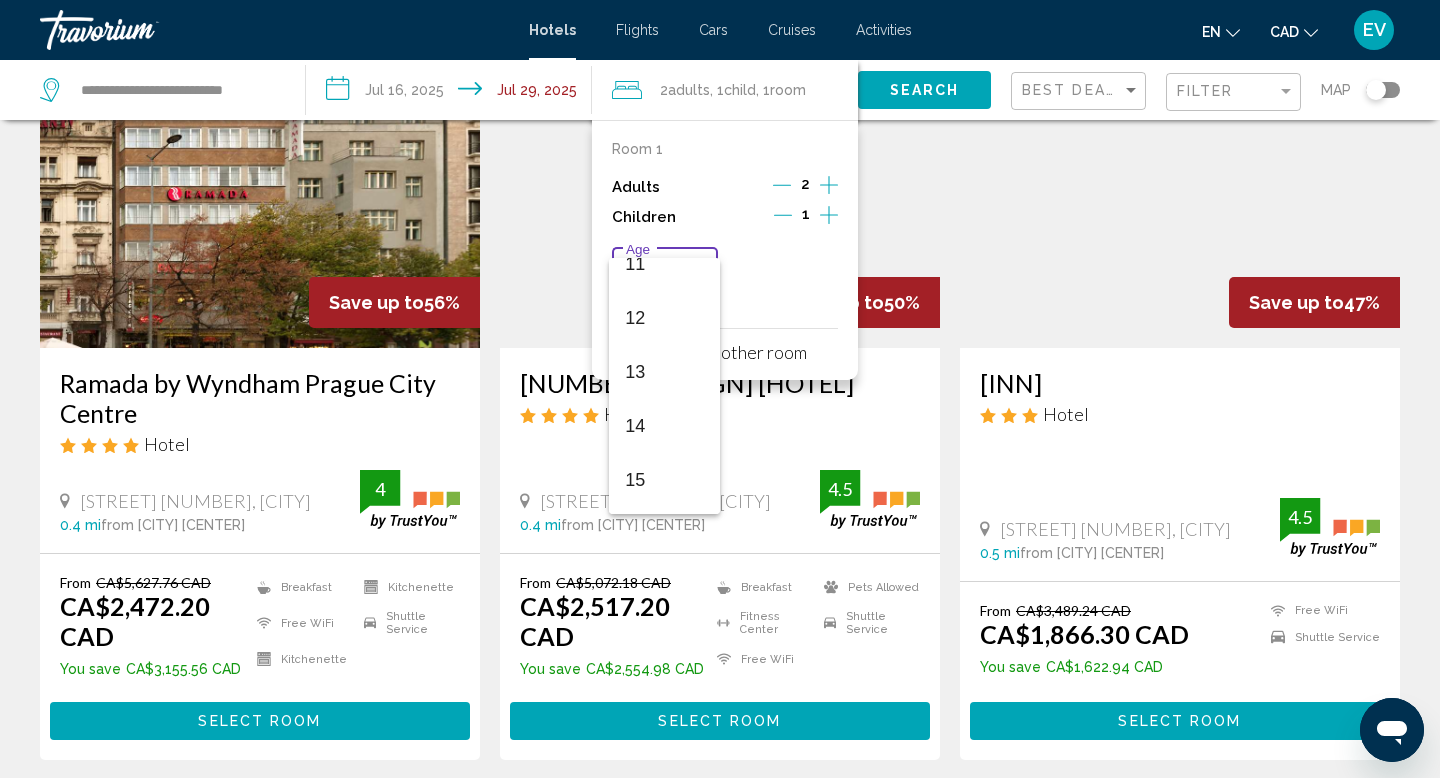 scroll, scrollTop: 708, scrollLeft: 0, axis: vertical 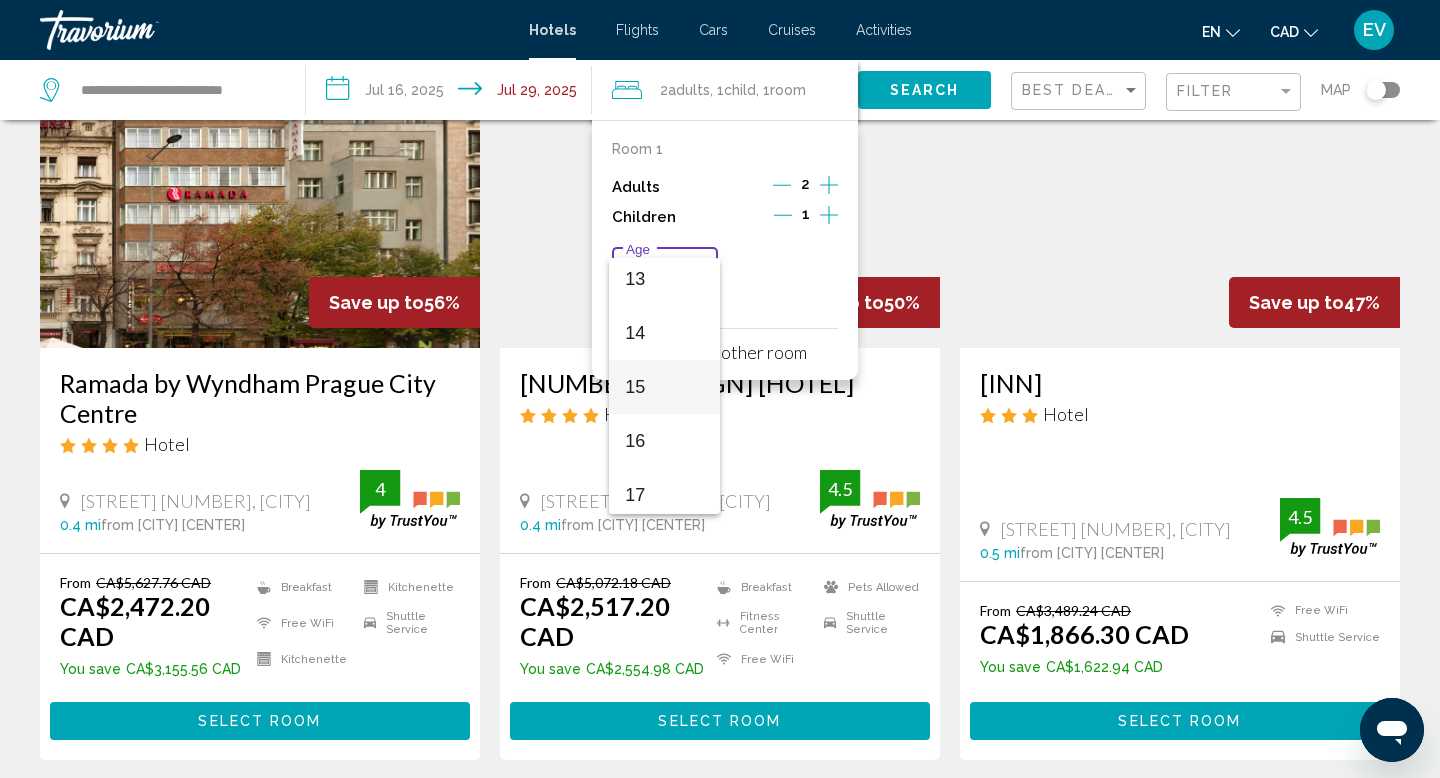 click on "15" at bounding box center (664, 387) 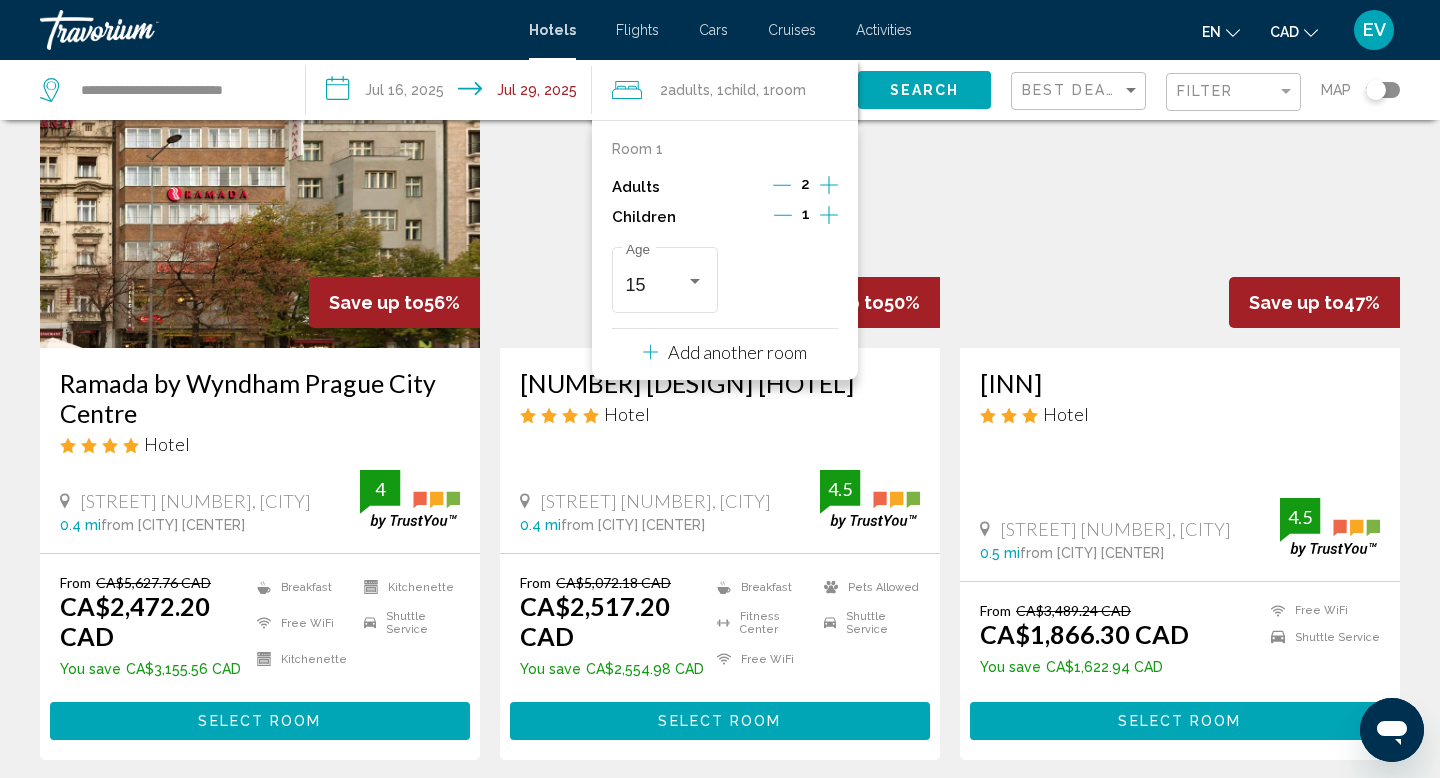 click on "Search" at bounding box center (924, 89) 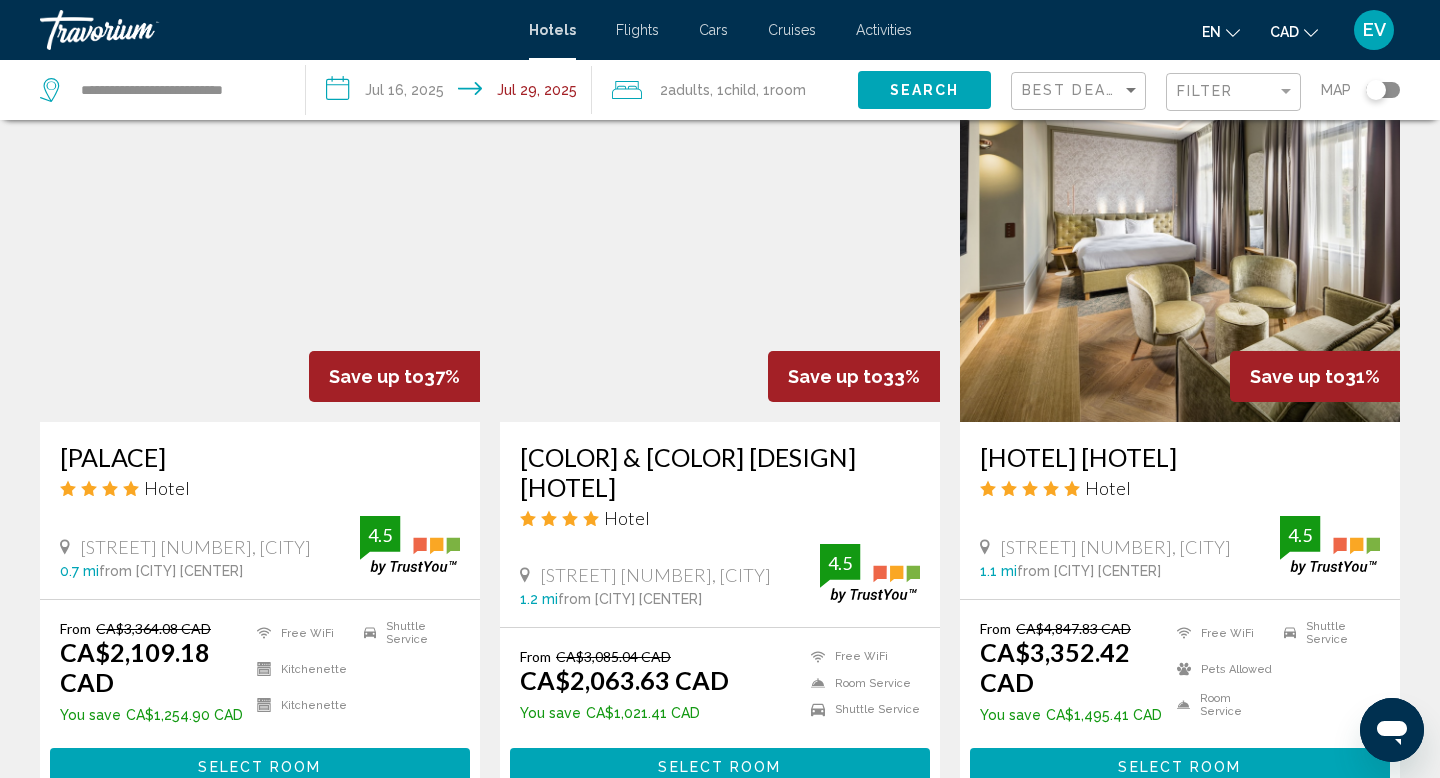 scroll, scrollTop: 834, scrollLeft: 0, axis: vertical 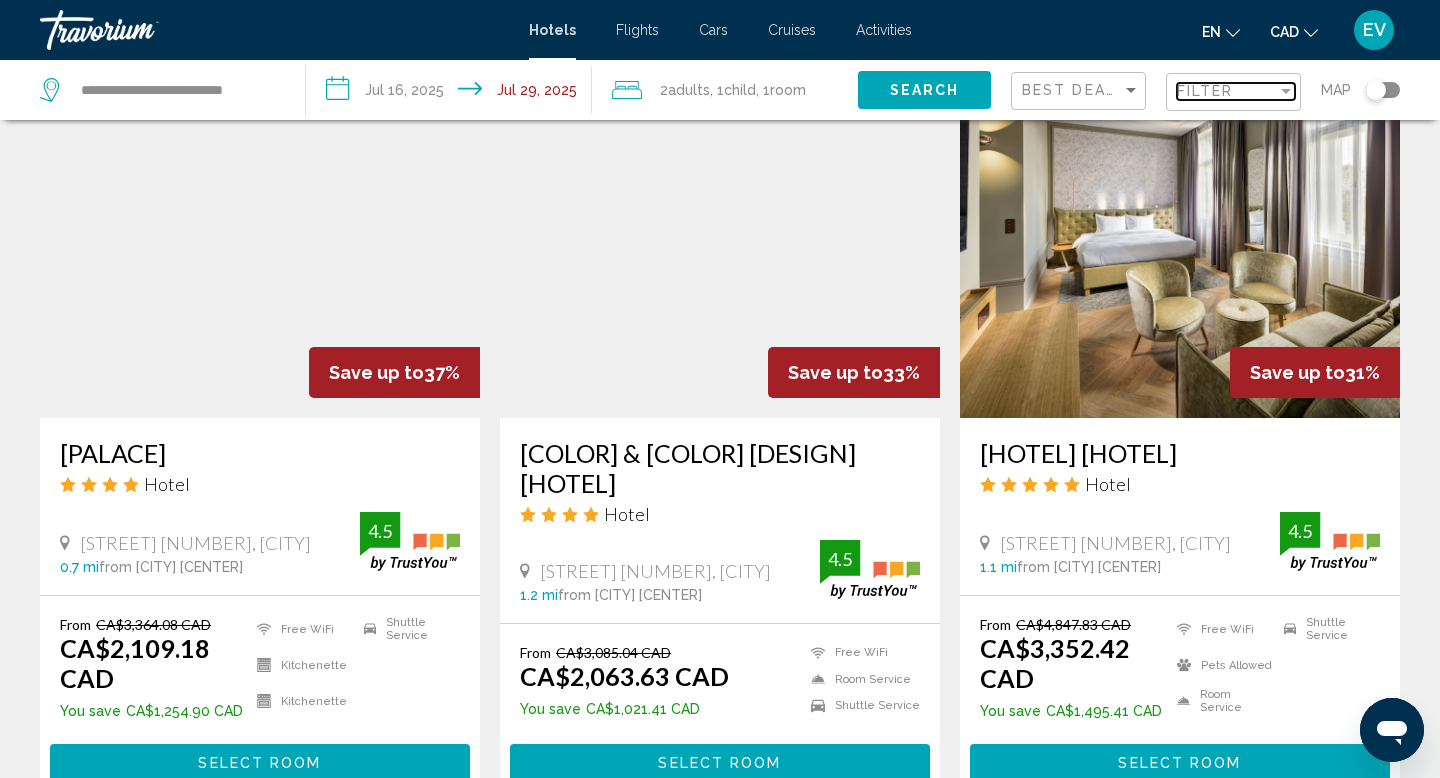 click at bounding box center [1286, 91] 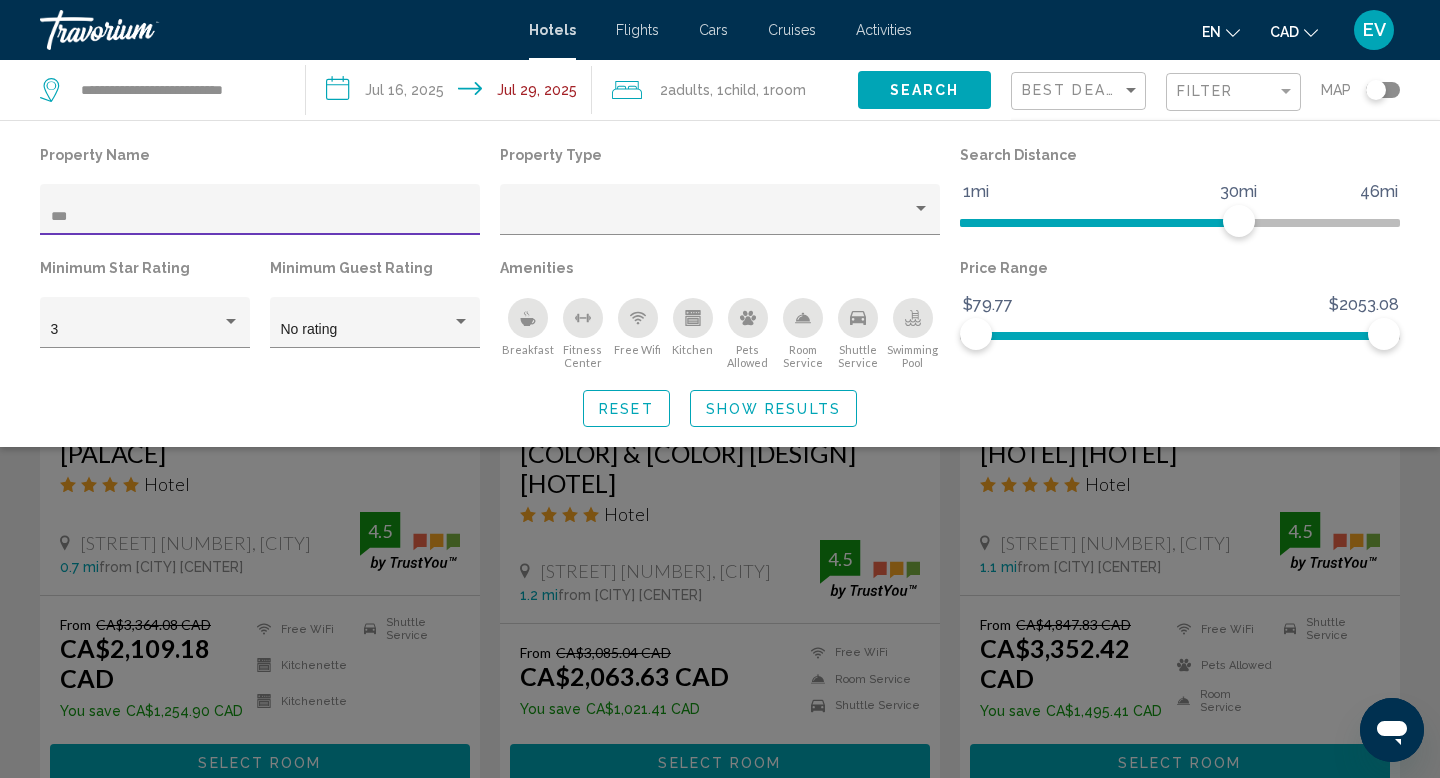 type on "***" 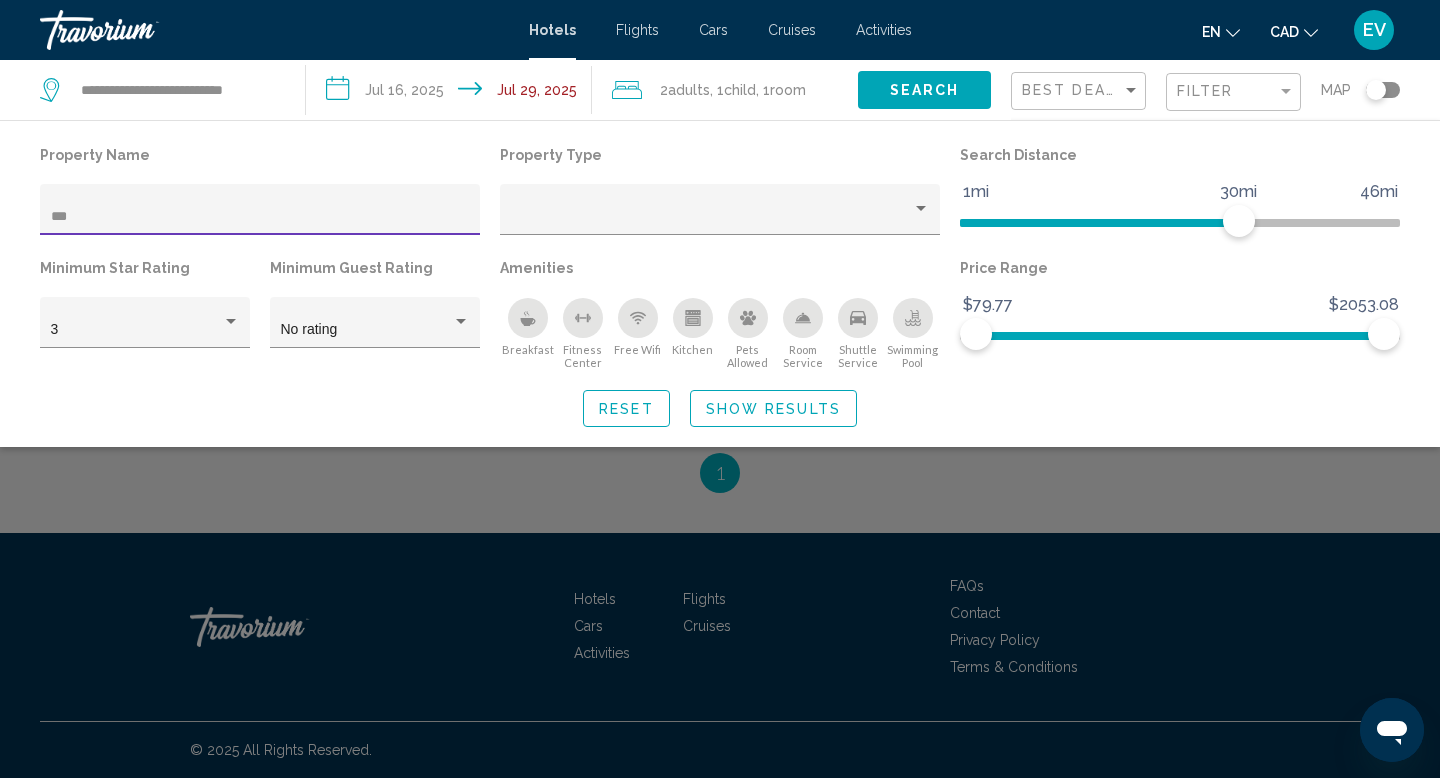 scroll, scrollTop: 478, scrollLeft: 0, axis: vertical 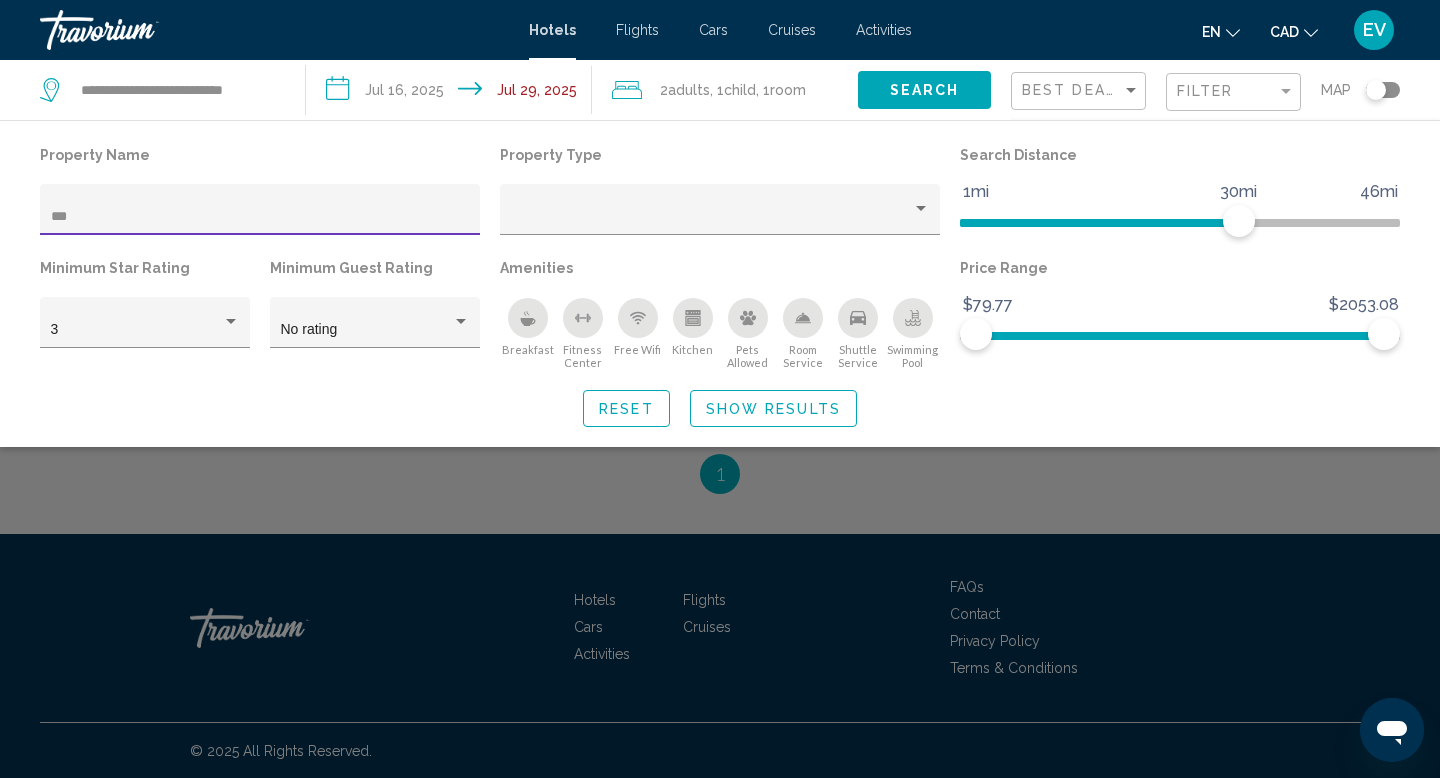 click on "Show Results" at bounding box center [773, 409] 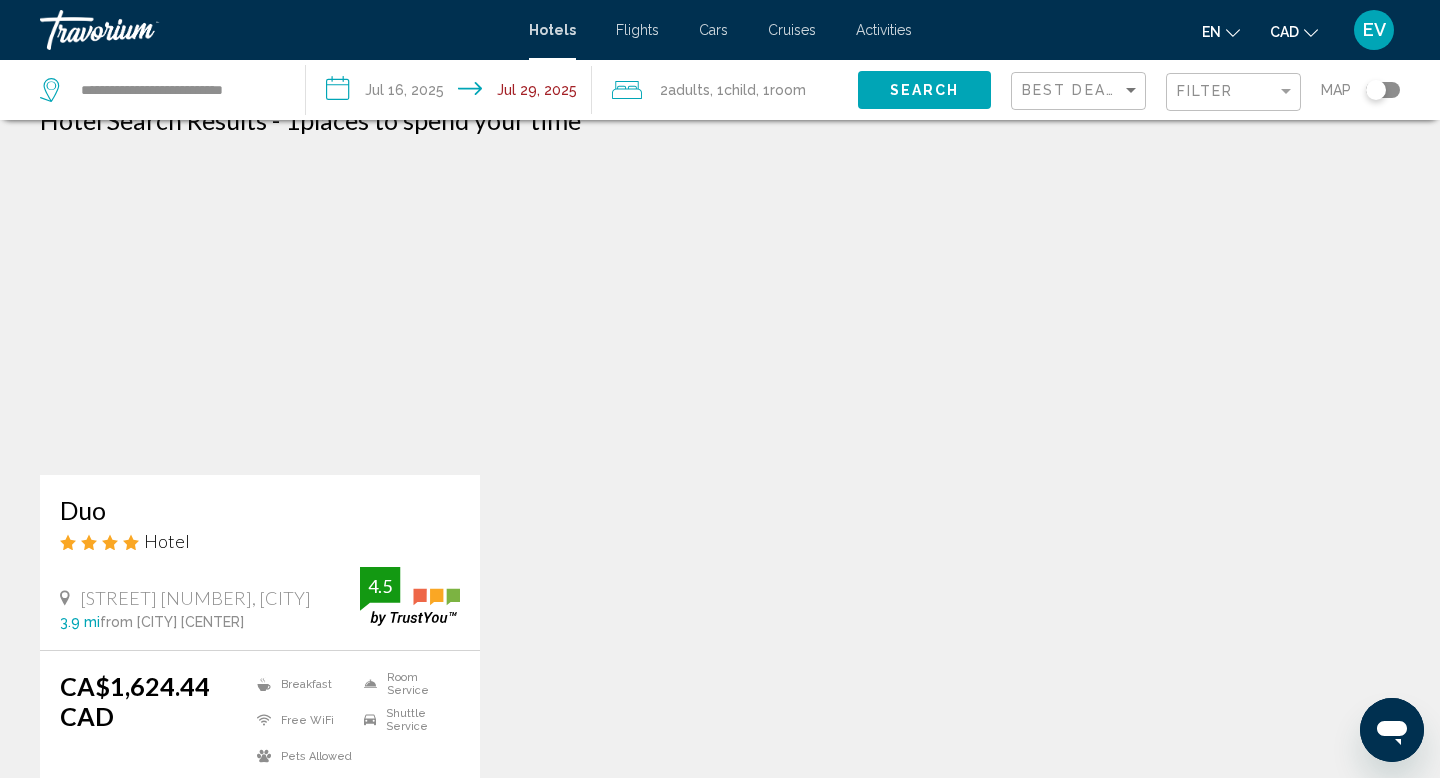 scroll, scrollTop: 9, scrollLeft: 0, axis: vertical 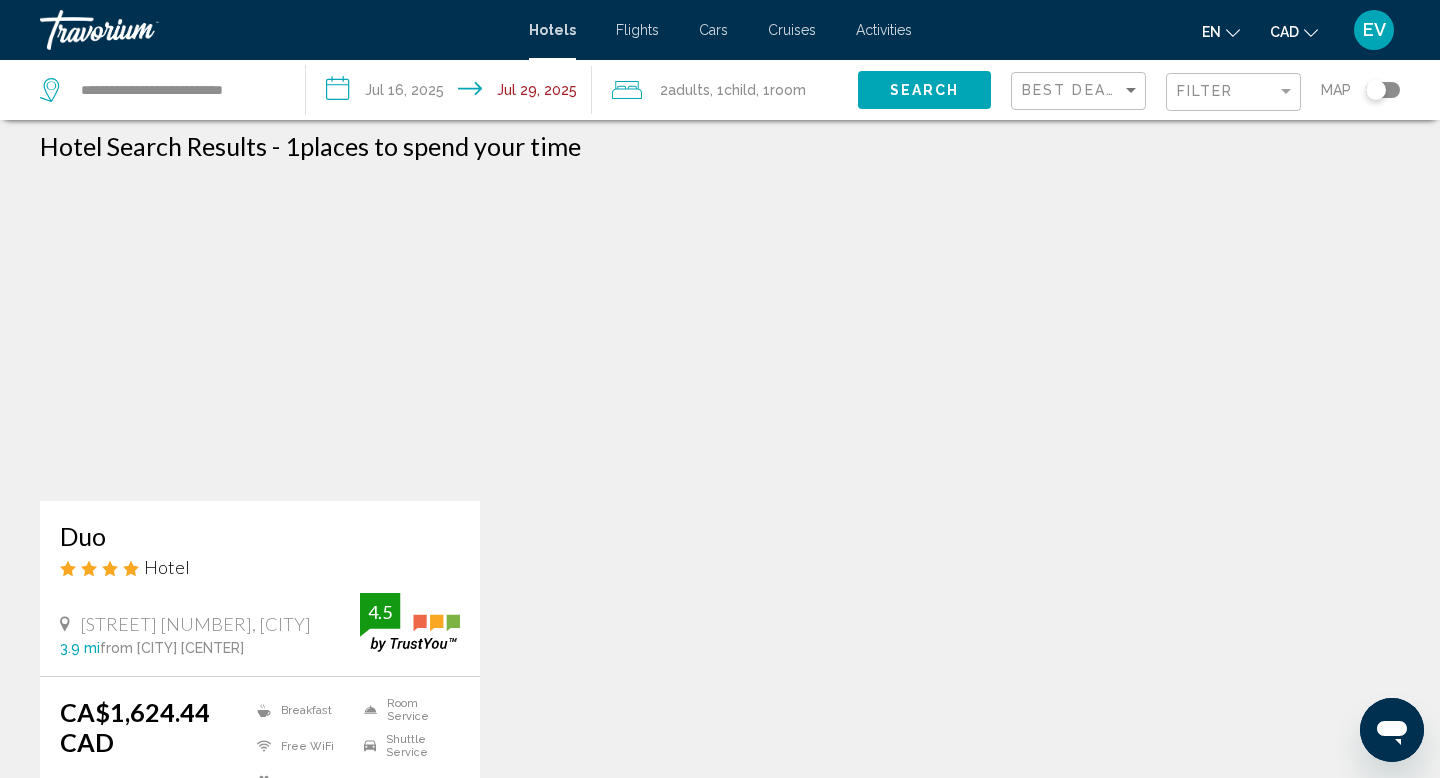 click on ", 1  Child Children" at bounding box center (733, 90) 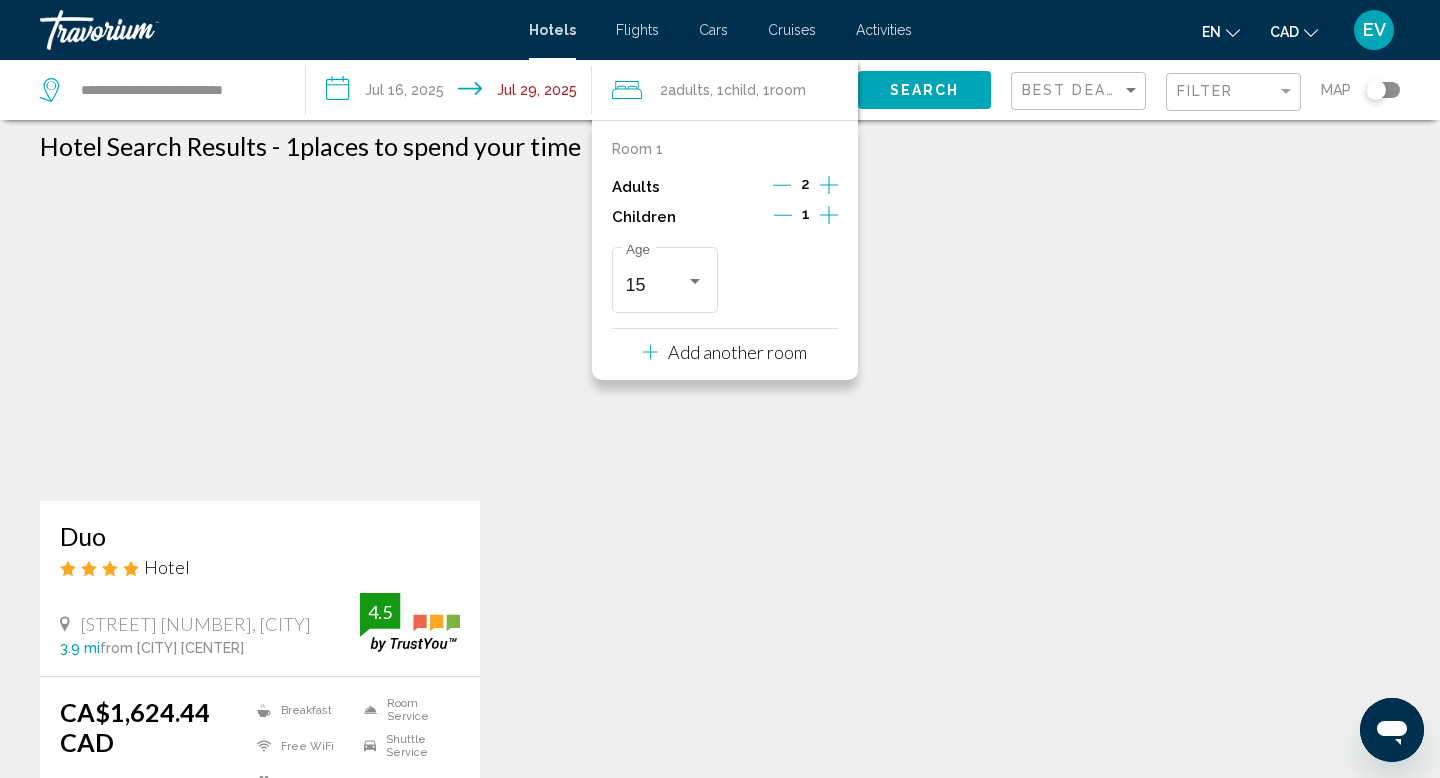 click at bounding box center (783, 215) 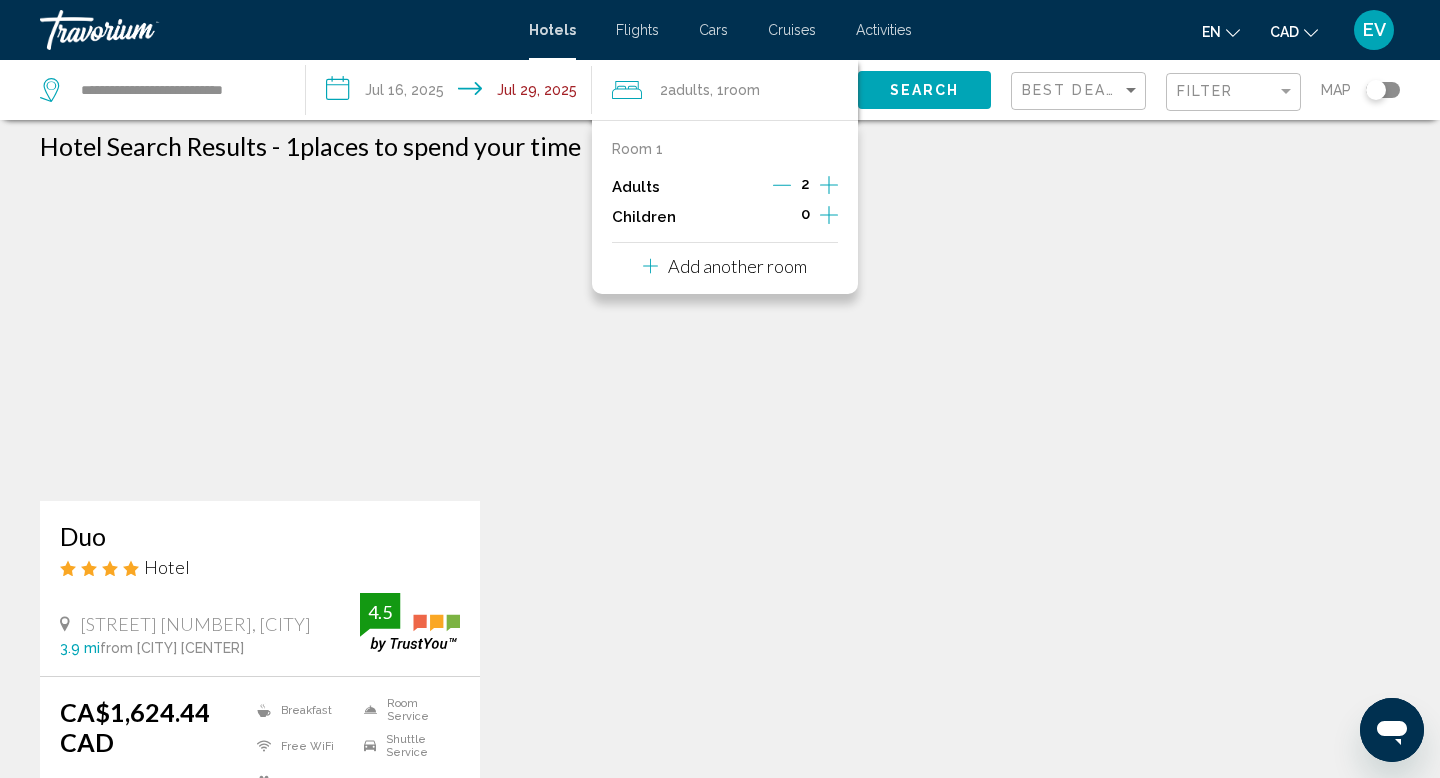 click on "Search" at bounding box center [925, 91] 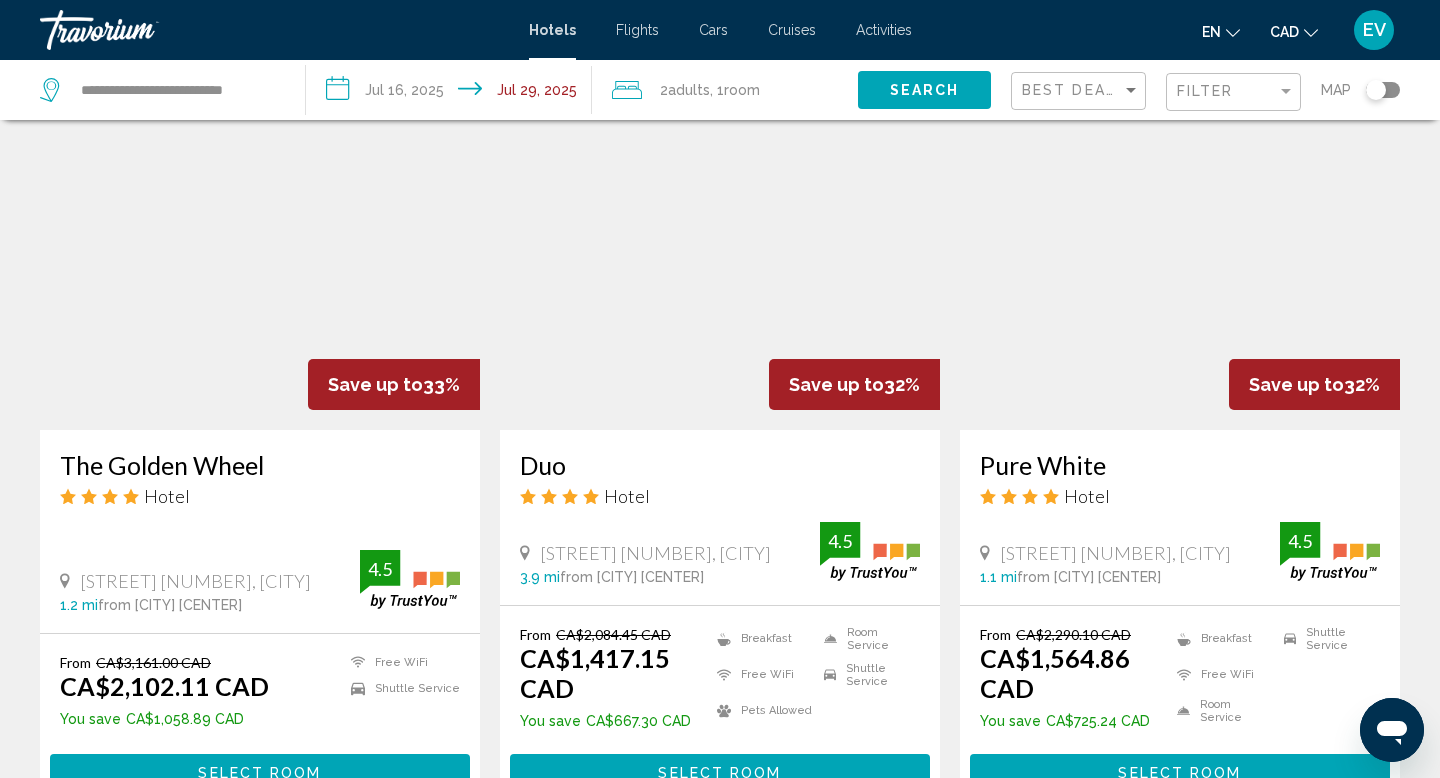 scroll, scrollTop: 1622, scrollLeft: 0, axis: vertical 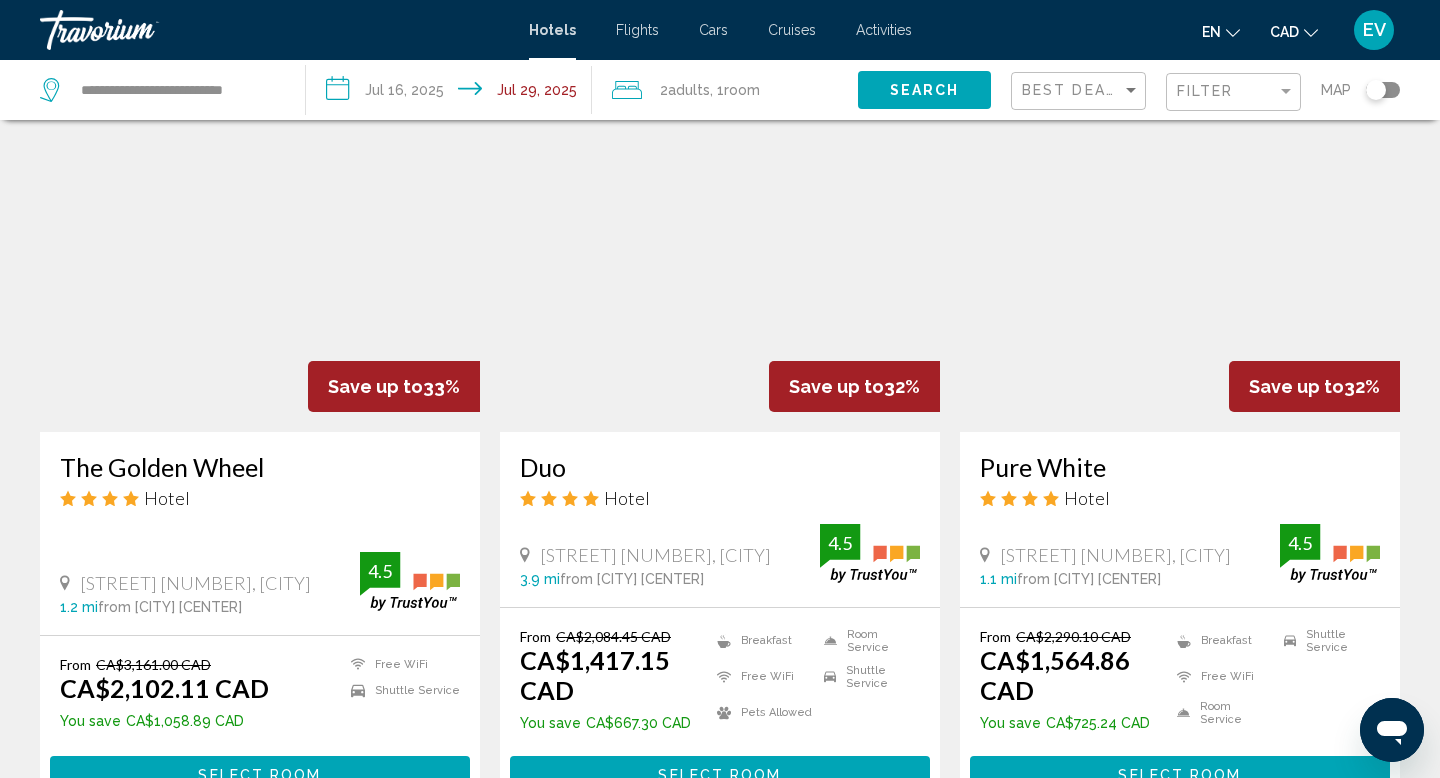 click on "Adults" at bounding box center [689, 90] 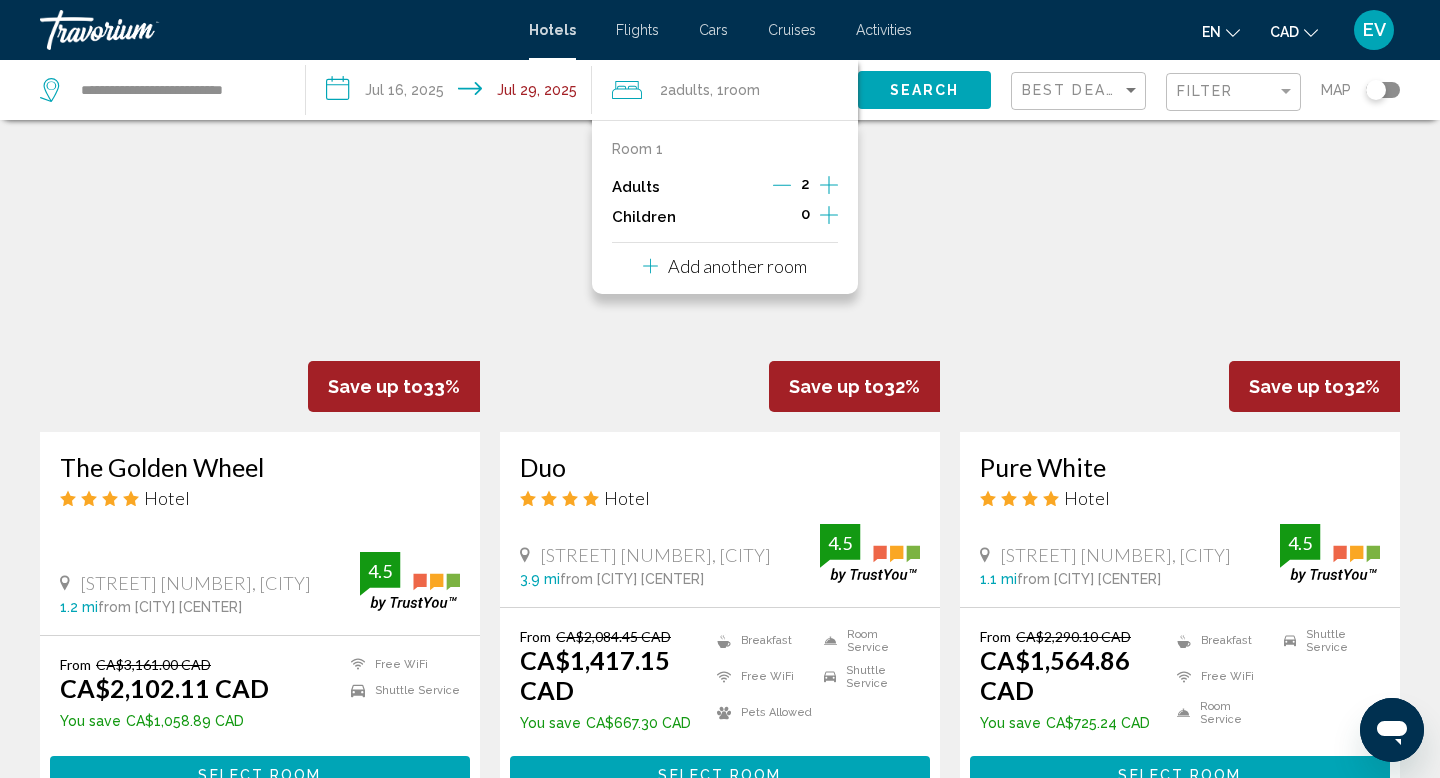 click at bounding box center [782, 185] 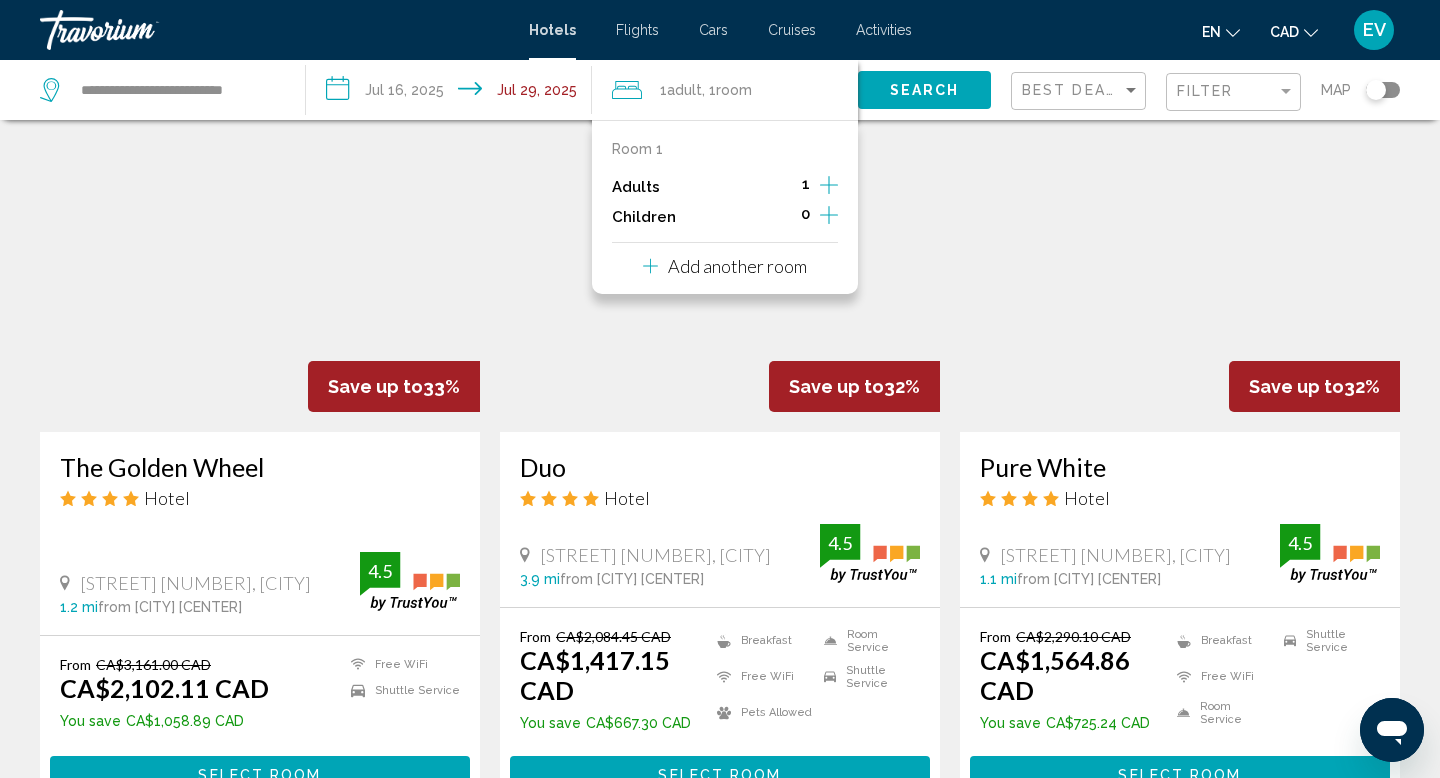 click on "Search" at bounding box center [925, 91] 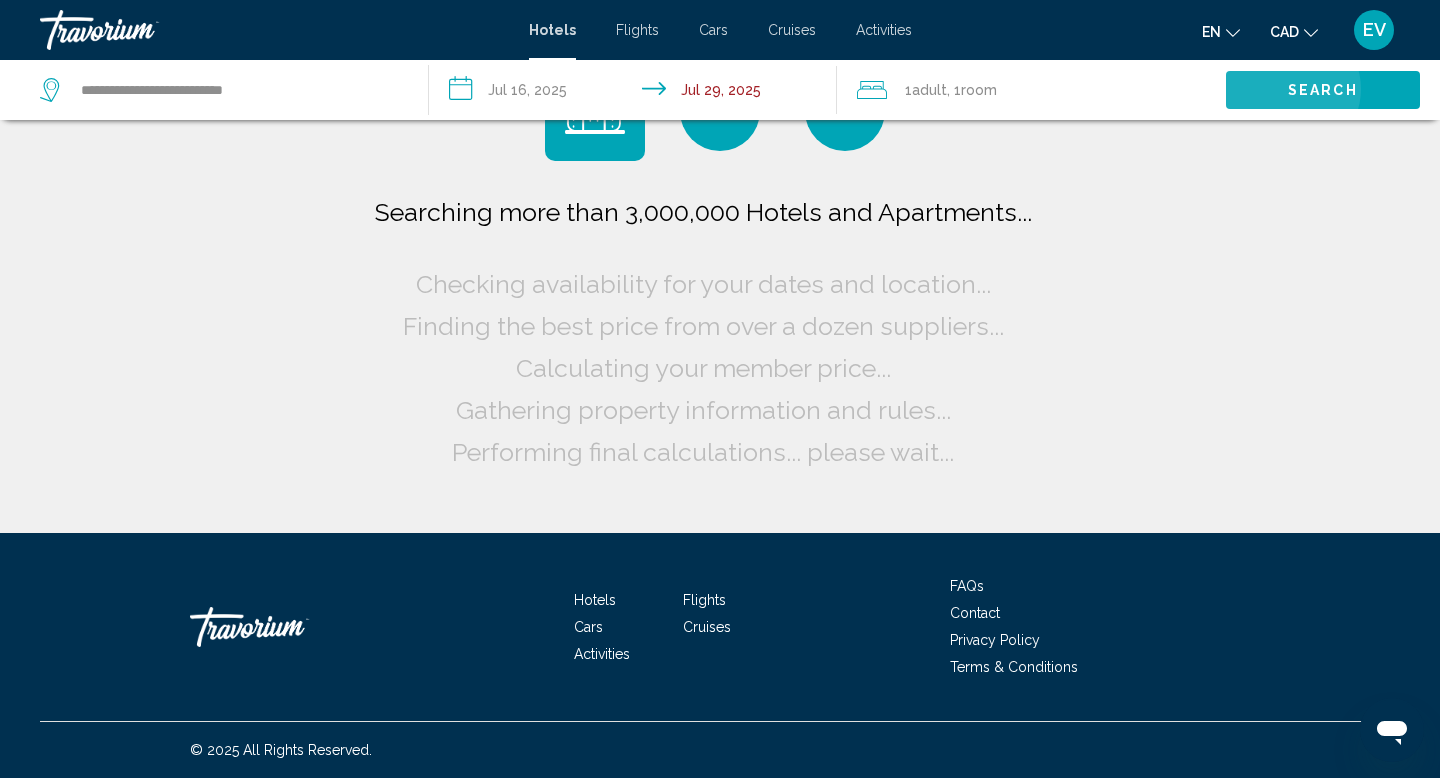 scroll, scrollTop: 0, scrollLeft: 0, axis: both 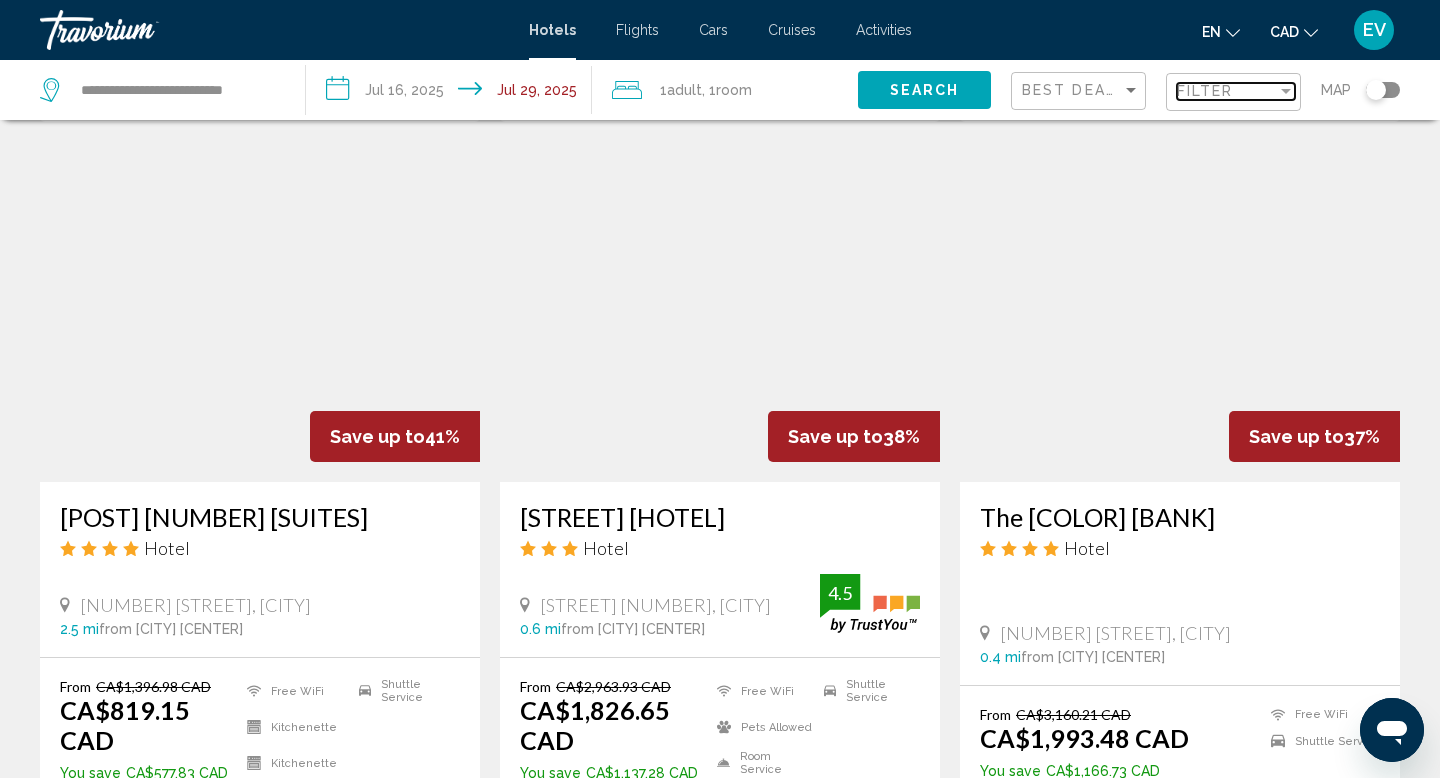 click on "Filter" at bounding box center [1205, 91] 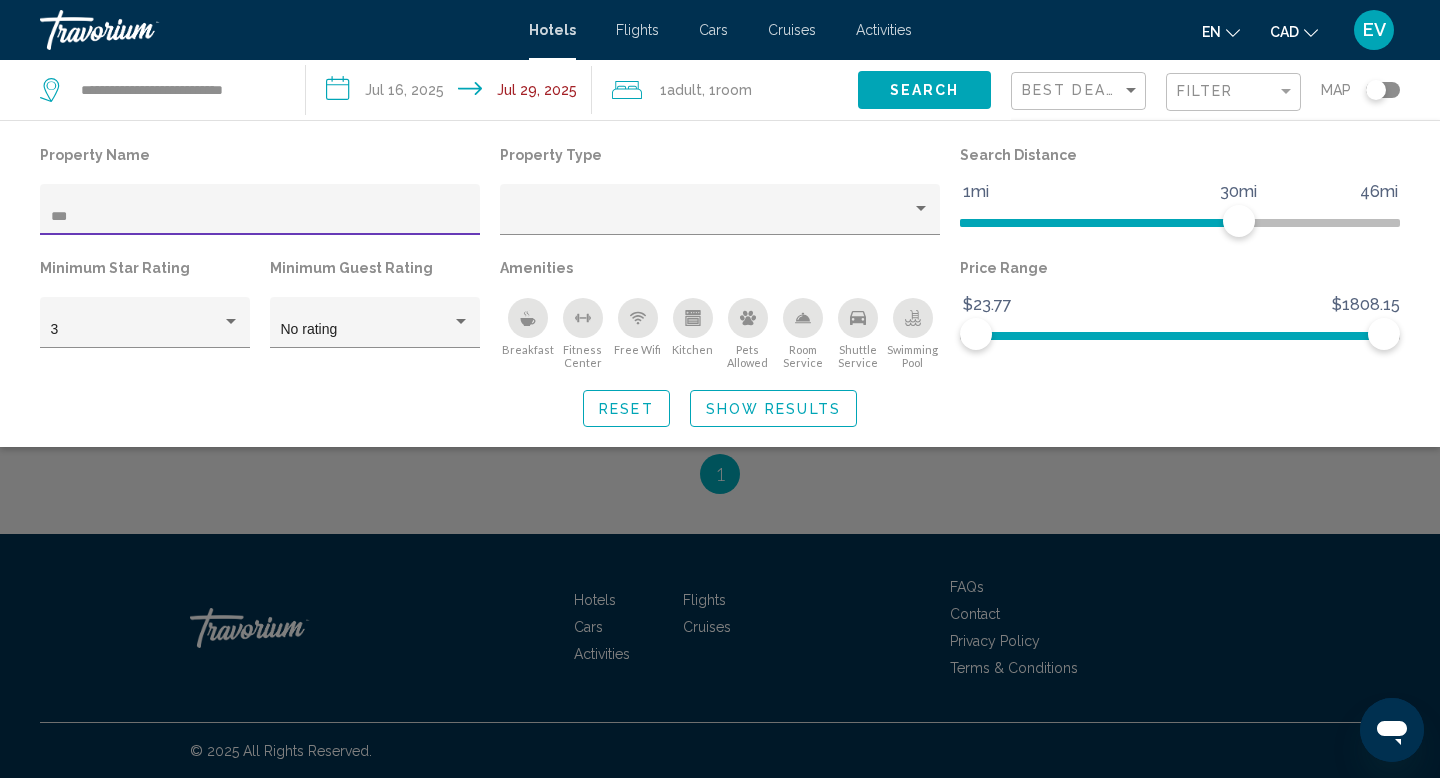 click on "Show Results" at bounding box center (773, 408) 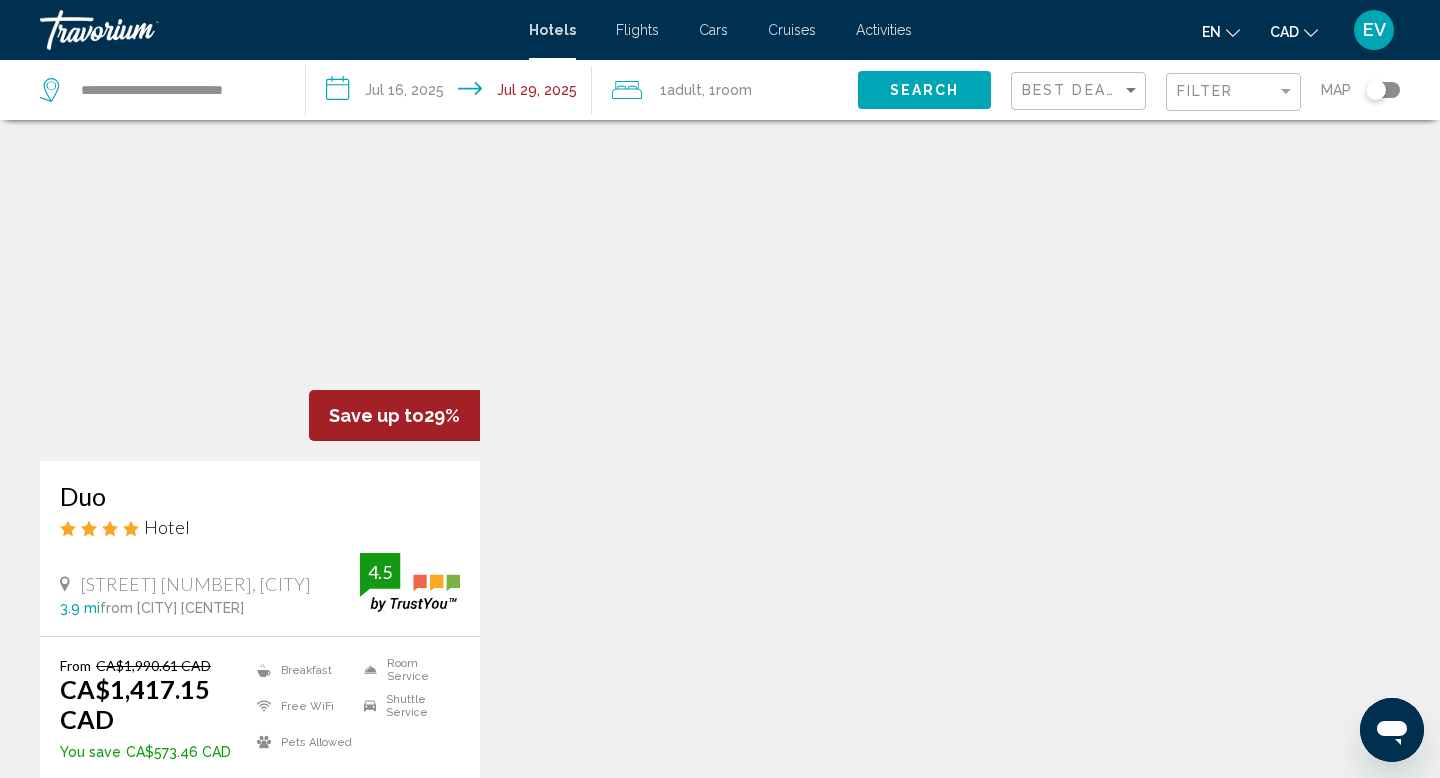 scroll, scrollTop: 0, scrollLeft: 0, axis: both 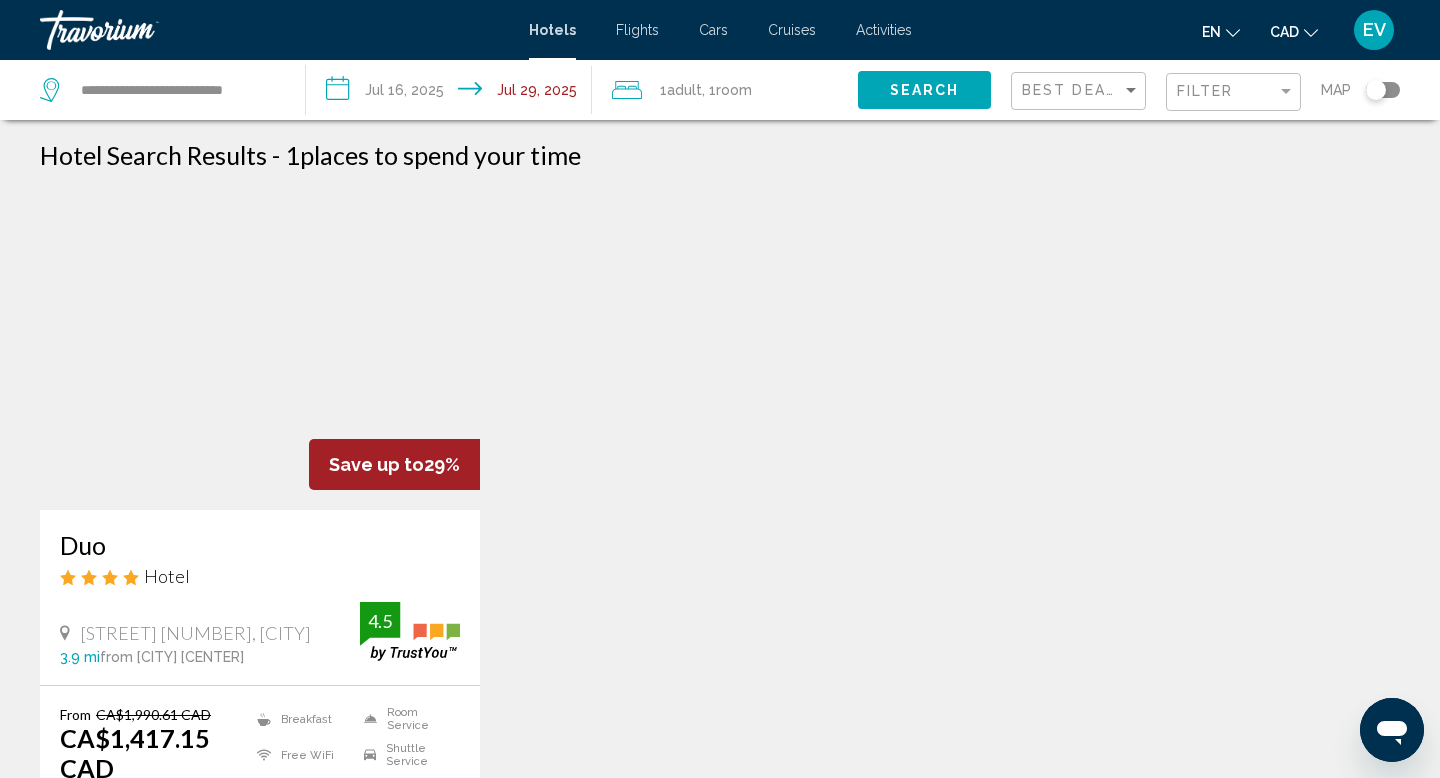 click on "**********" at bounding box center [453, 93] 